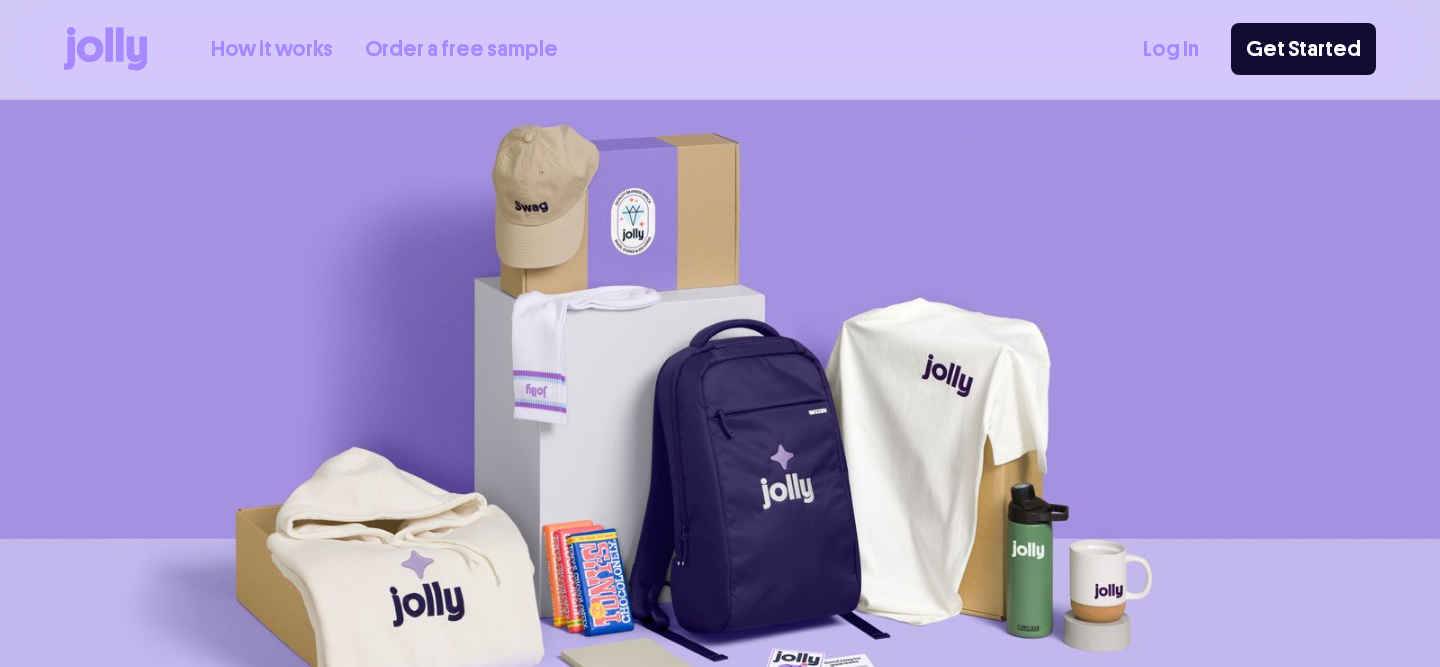 scroll, scrollTop: 47, scrollLeft: 0, axis: vertical 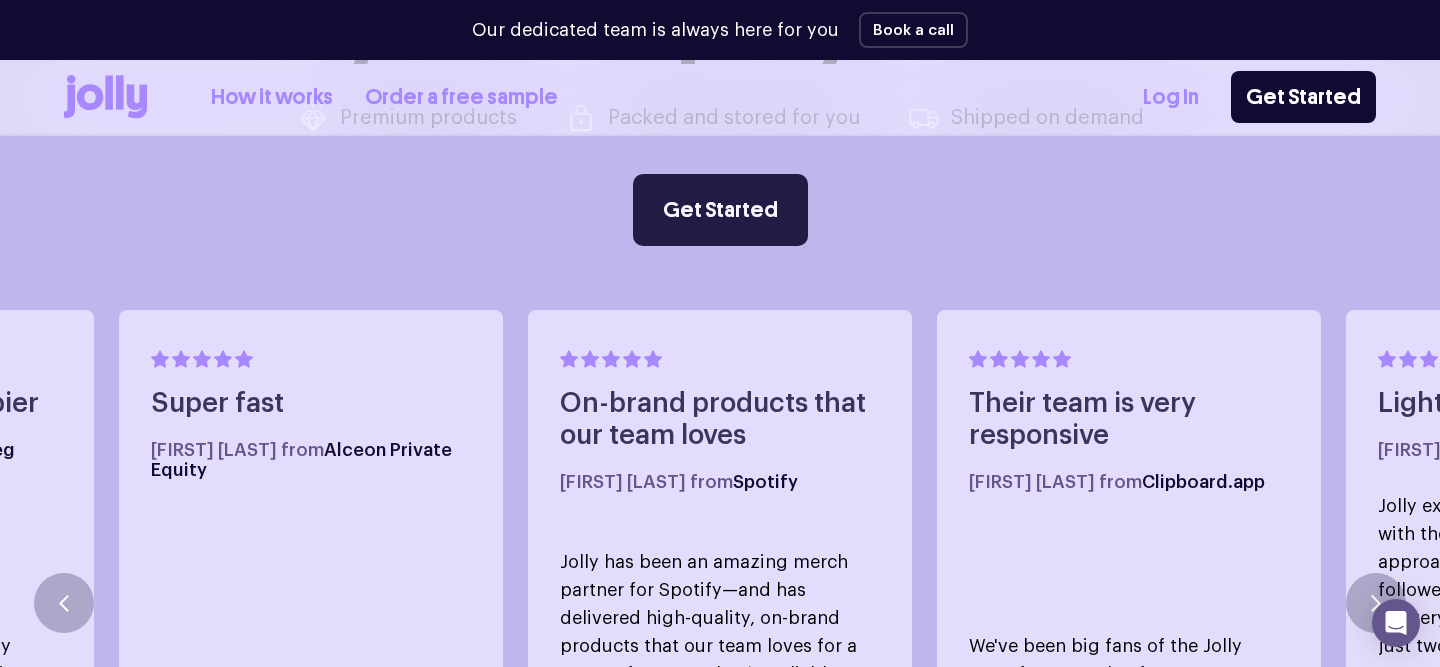 click on "Get Started" at bounding box center [720, 210] 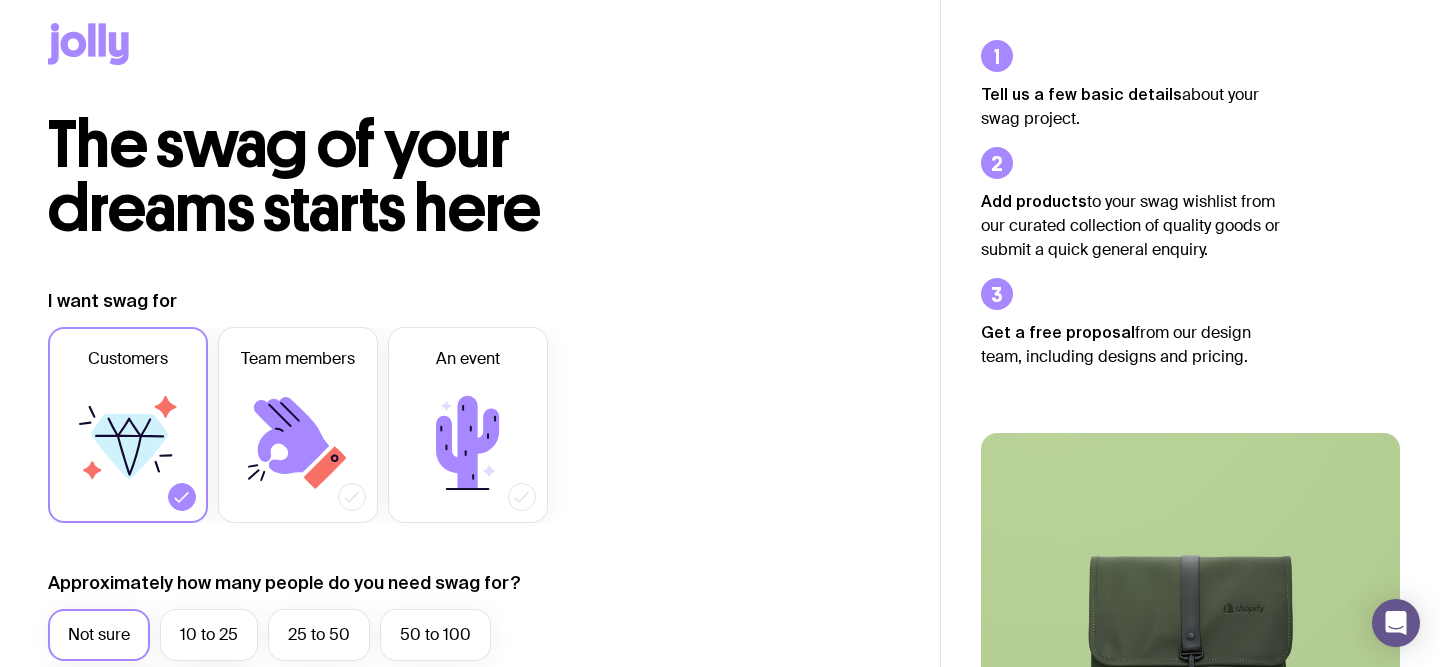 scroll, scrollTop: 179, scrollLeft: 0, axis: vertical 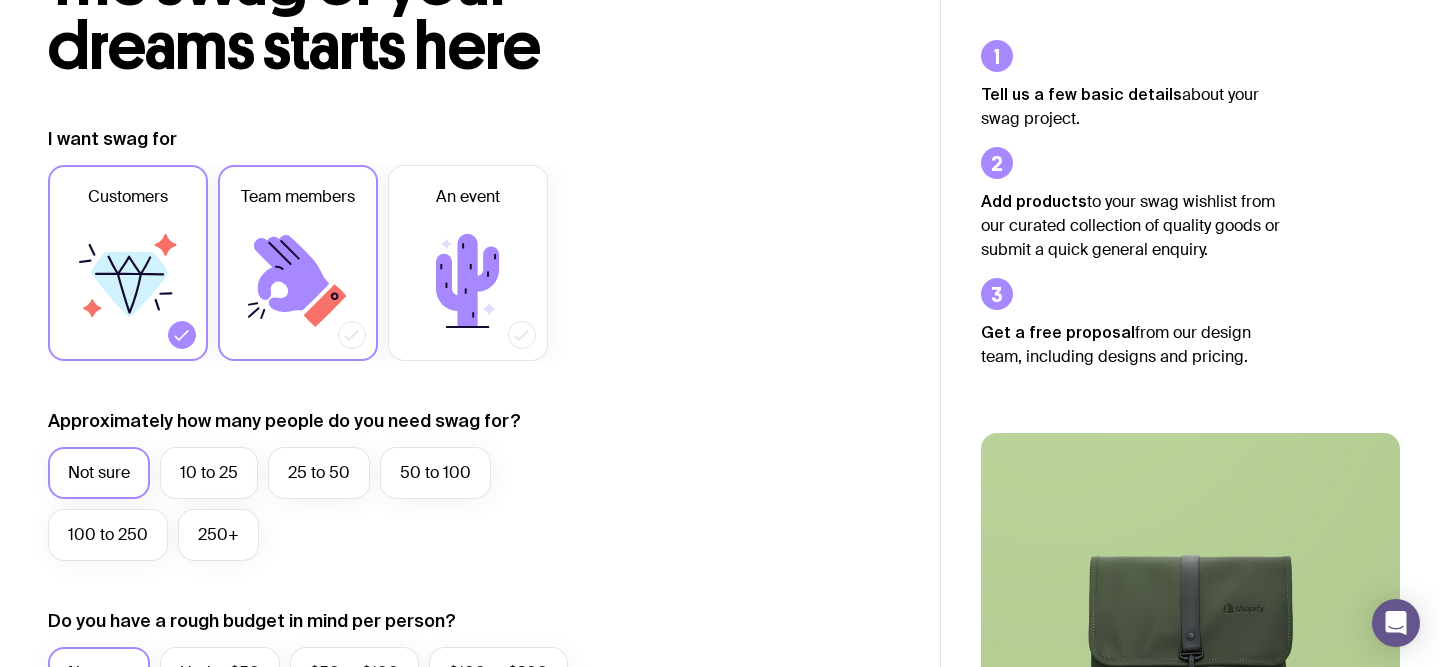 click 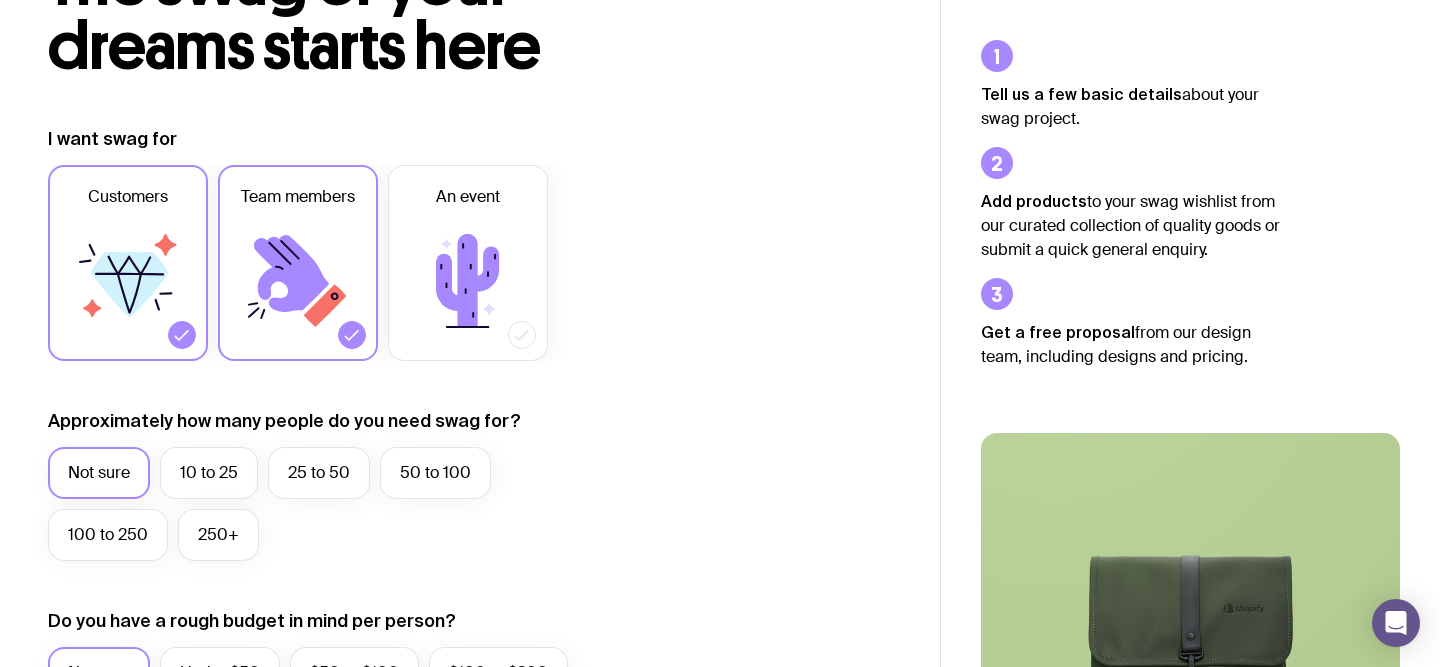 click 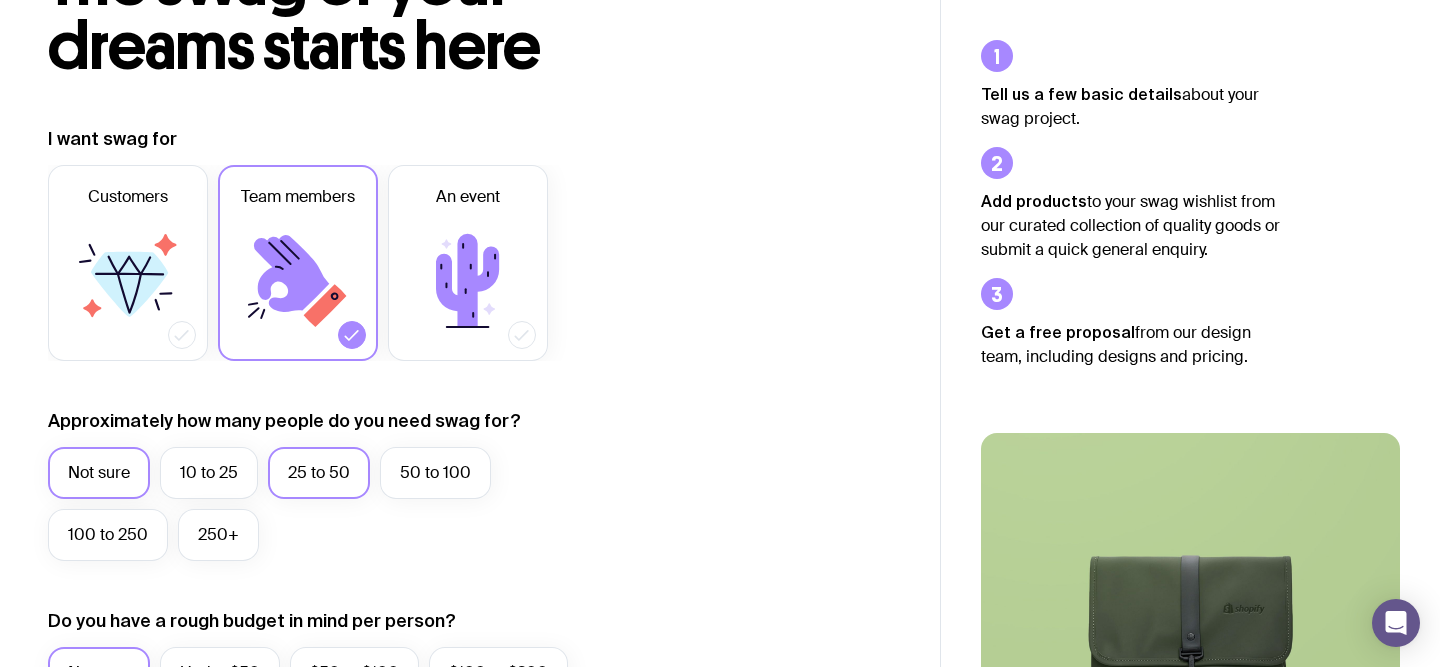 click on "25 to 50" at bounding box center (319, 473) 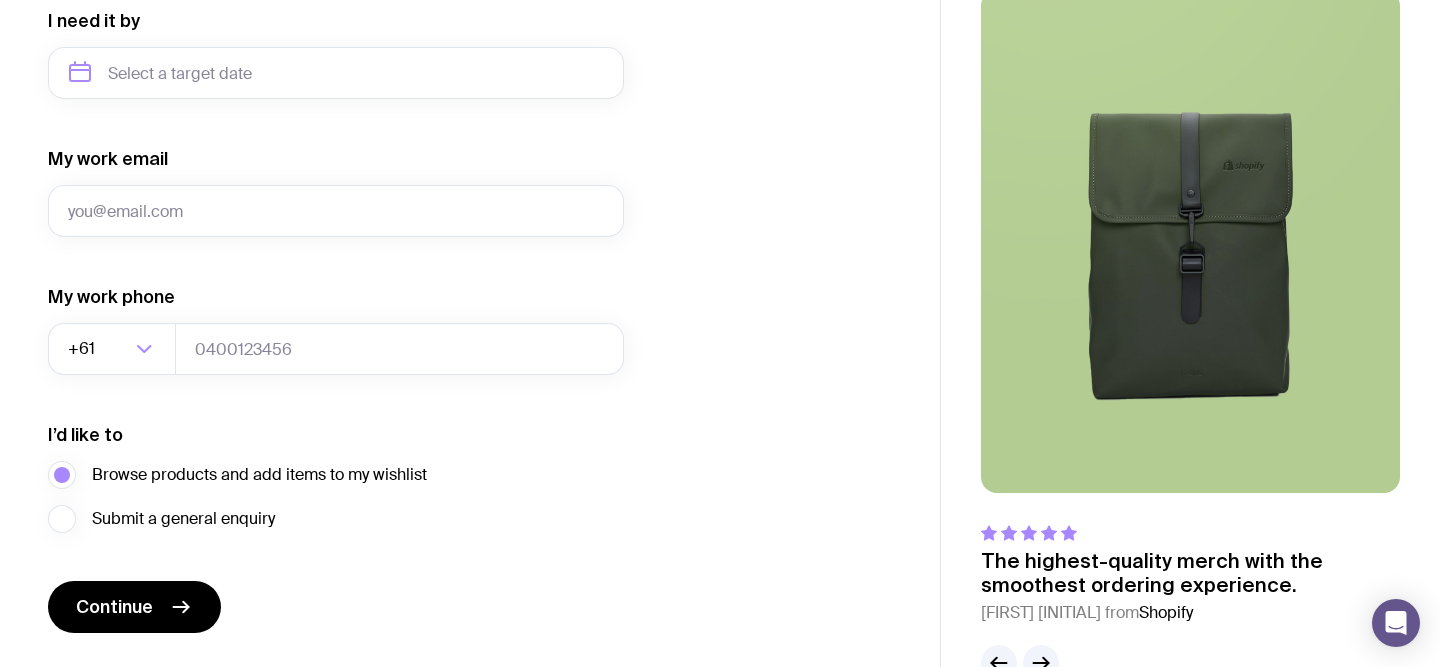 scroll, scrollTop: 1033, scrollLeft: 0, axis: vertical 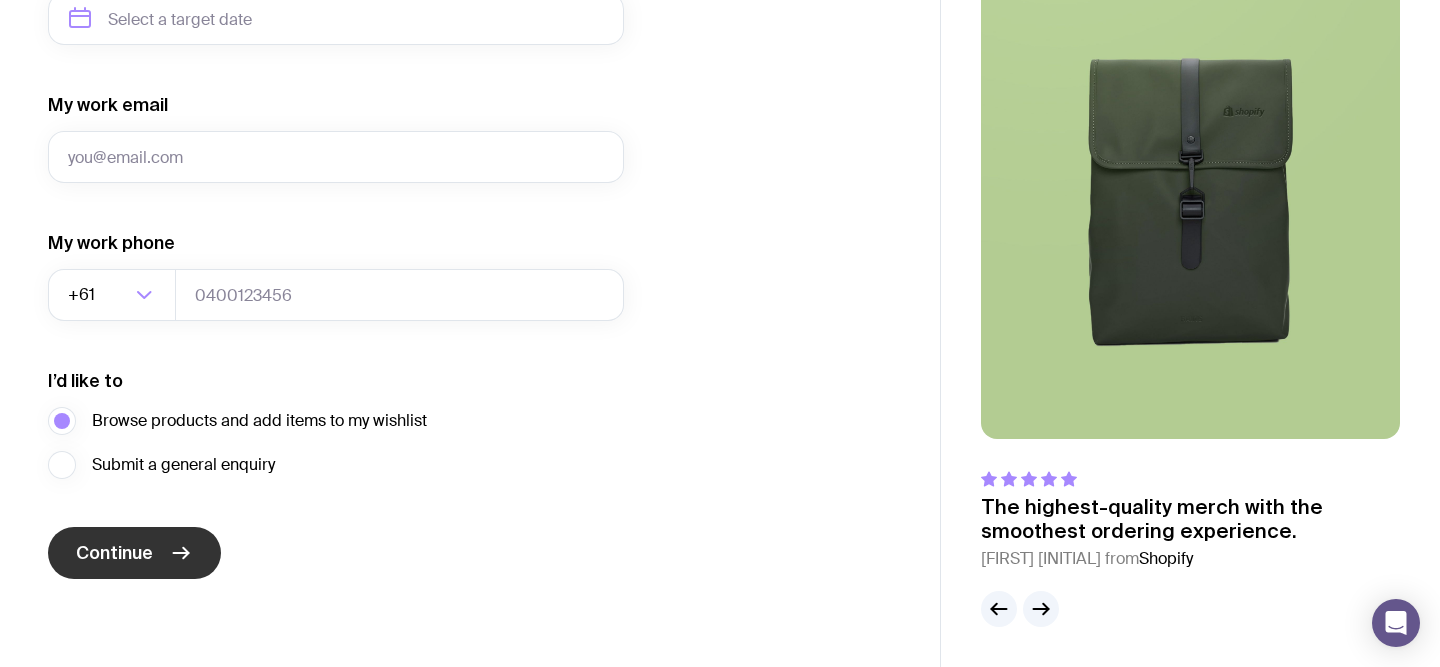 click on "Continue" at bounding box center (134, 553) 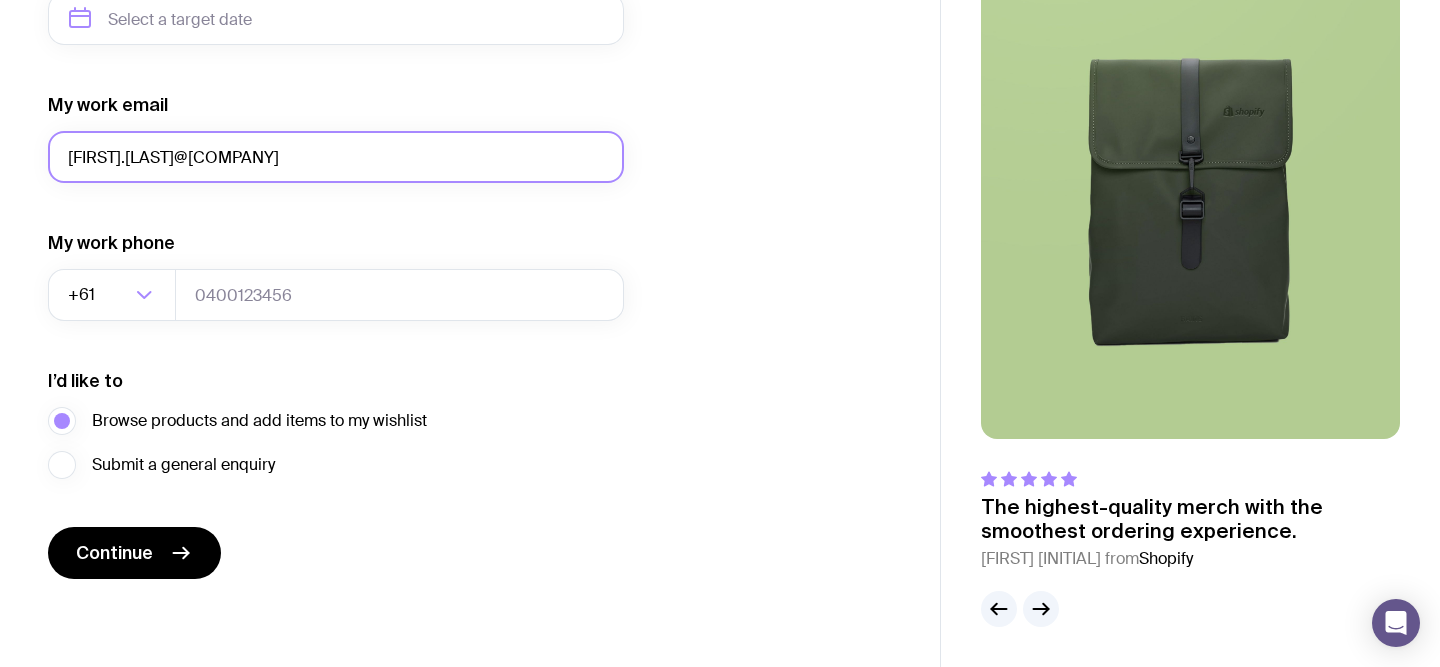 type on "[FIRST].[LAST]@[COMPANY]" 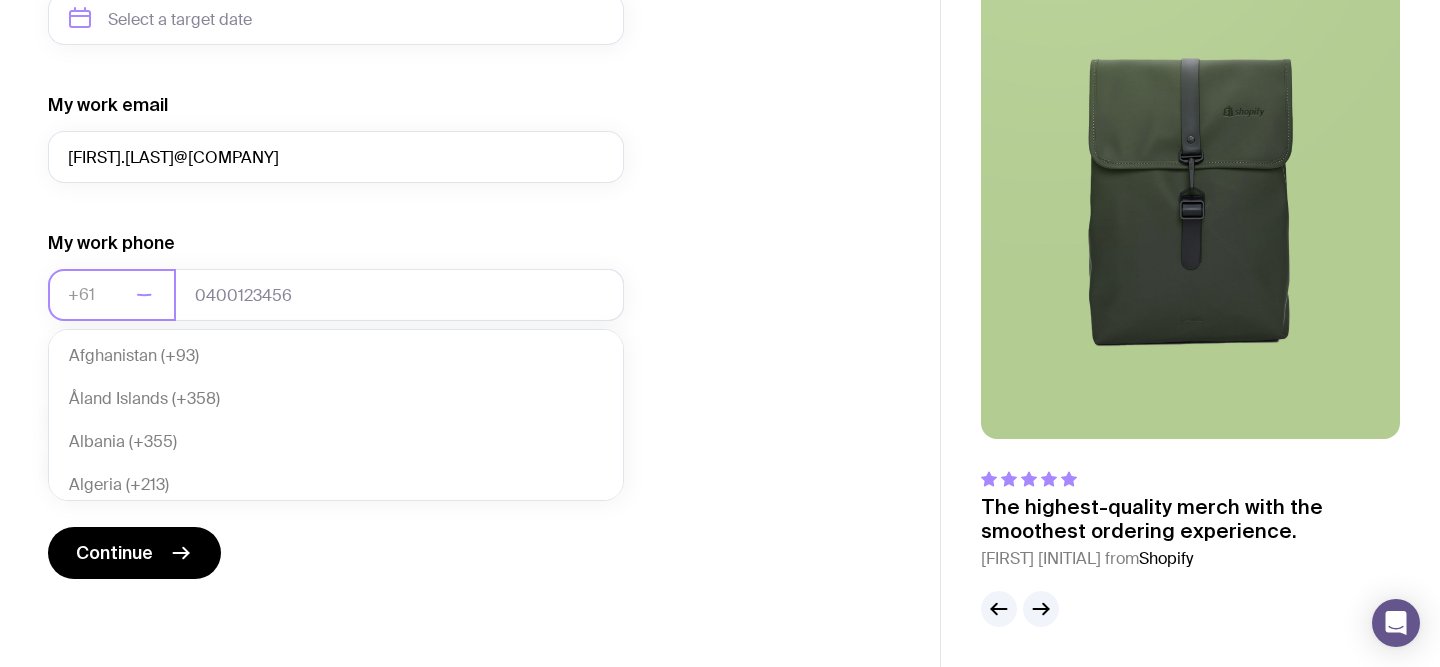 scroll, scrollTop: 433, scrollLeft: 0, axis: vertical 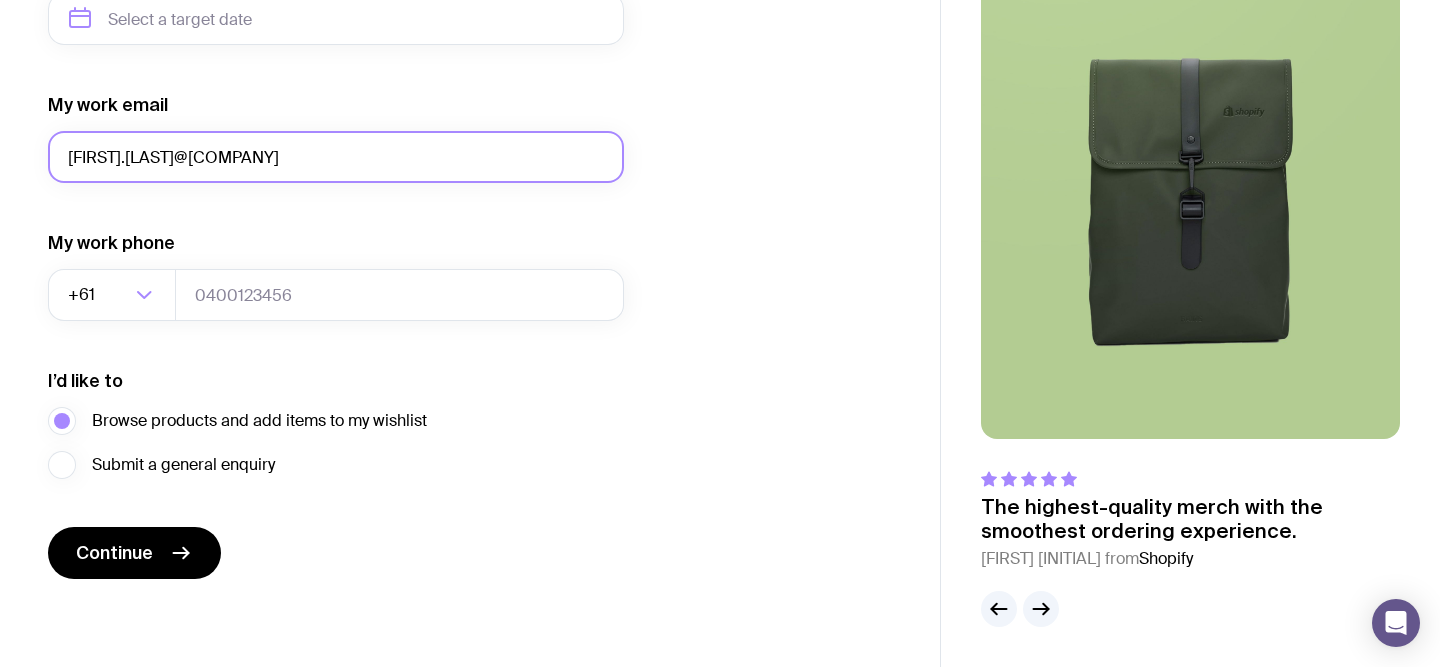 click on "[FIRST].[LAST]@[COMPANY]" at bounding box center [336, 157] 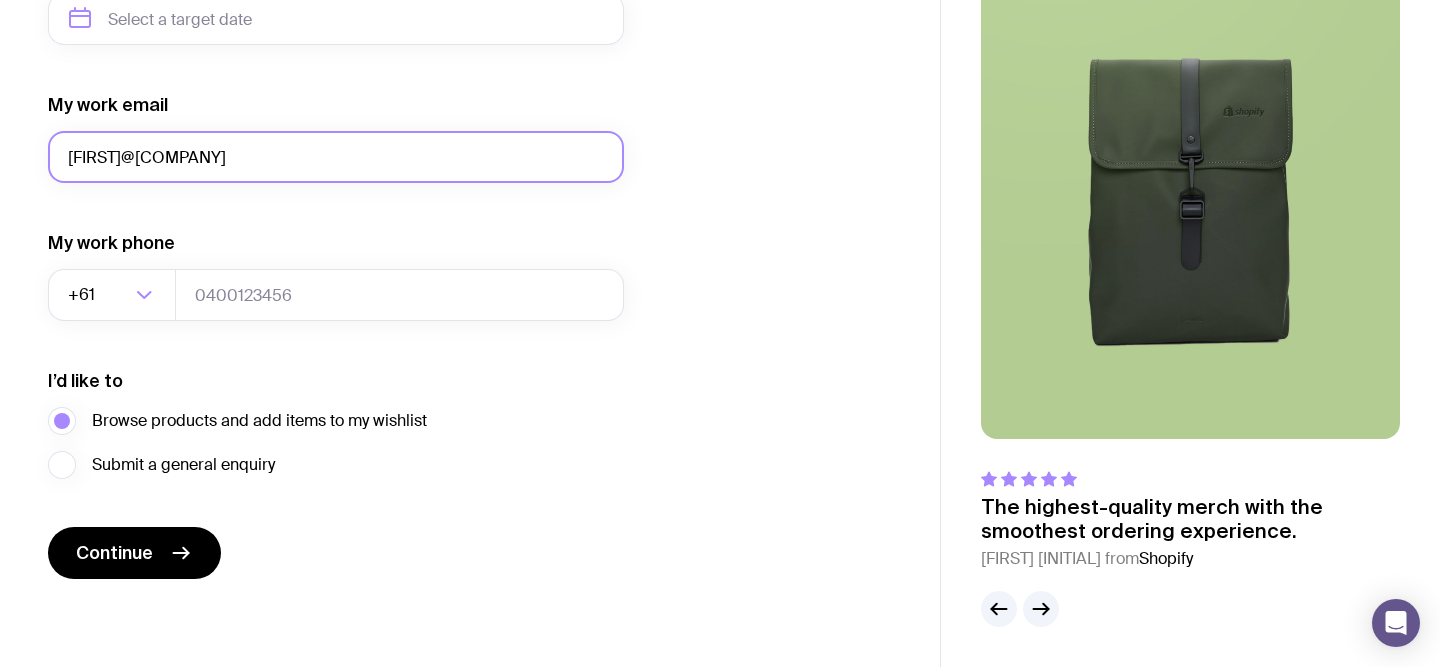 type on "[FIRST]@[COMPANY]" 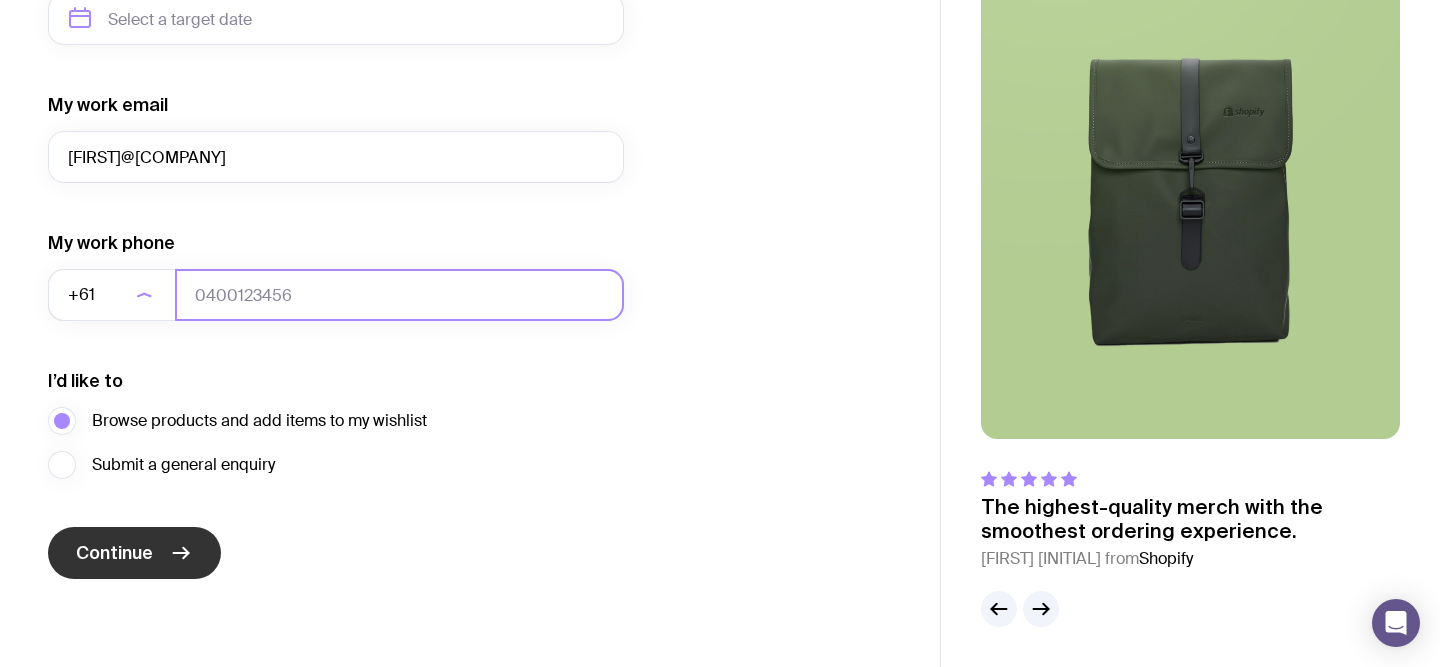scroll, scrollTop: 0, scrollLeft: 0, axis: both 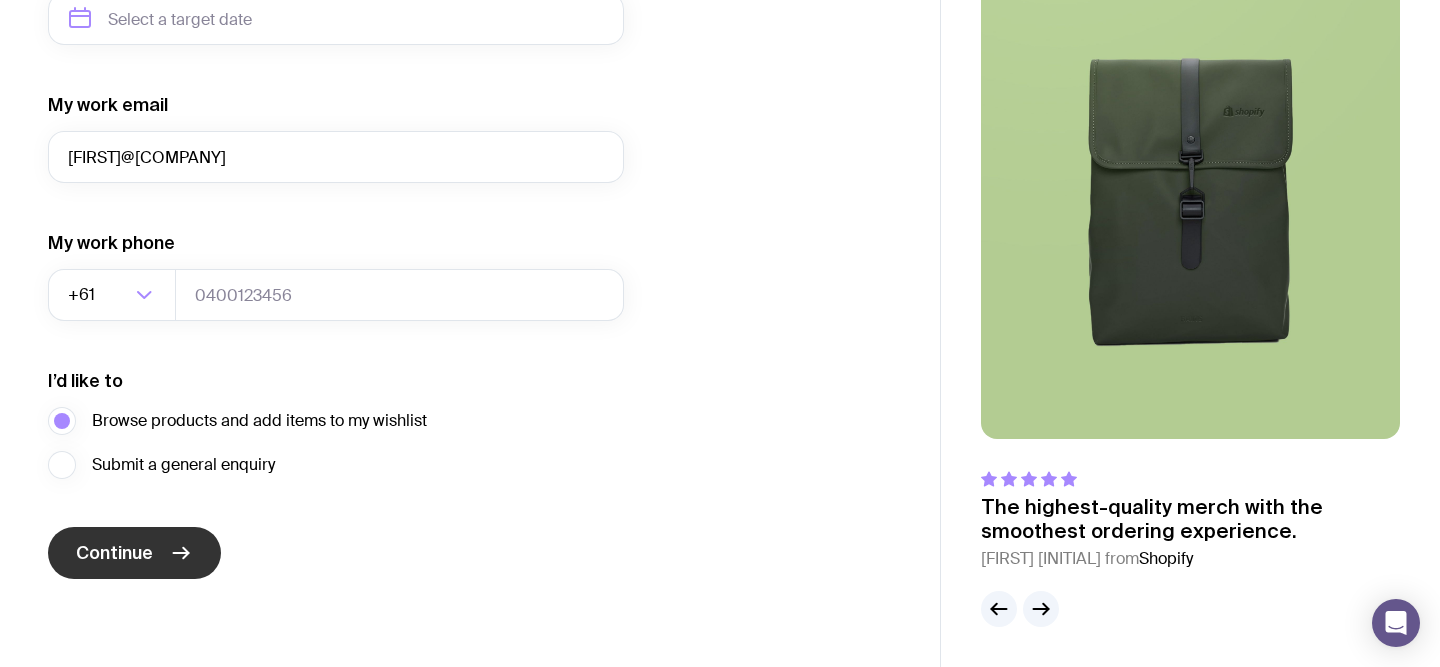 click on "Continue" at bounding box center [134, 553] 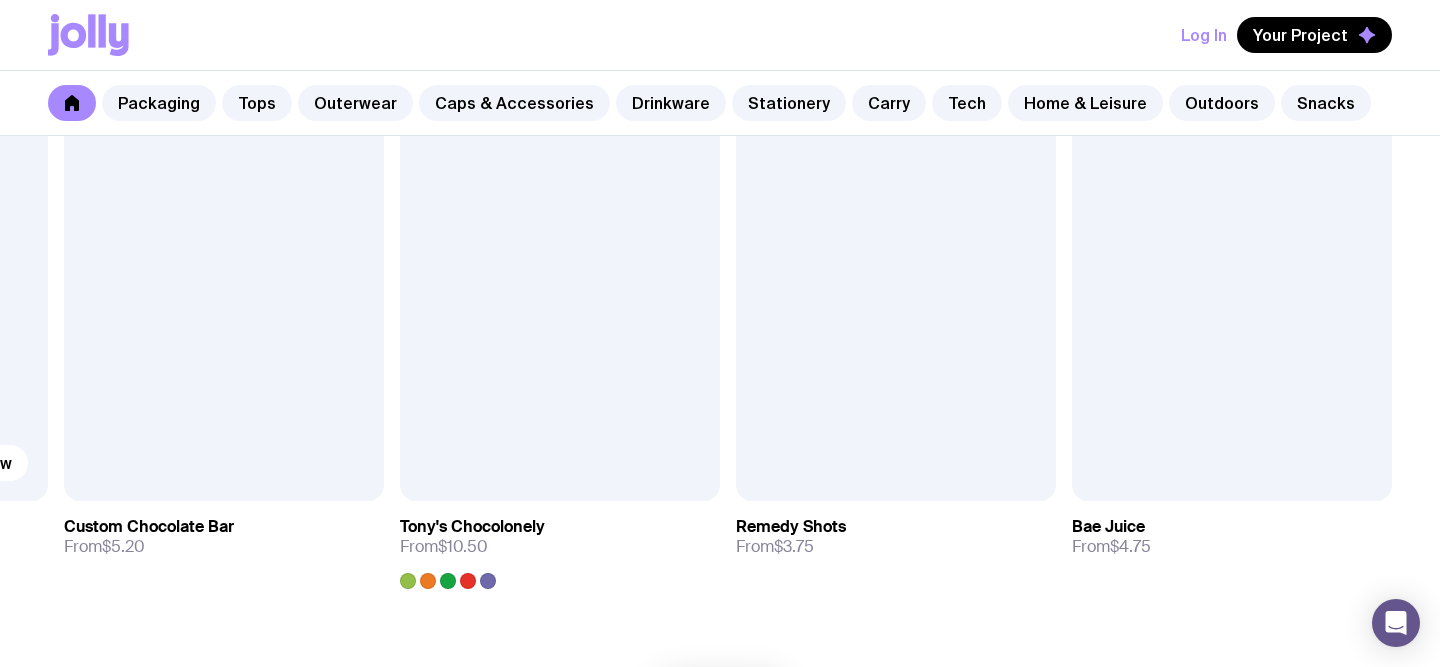 scroll, scrollTop: 7144, scrollLeft: 0, axis: vertical 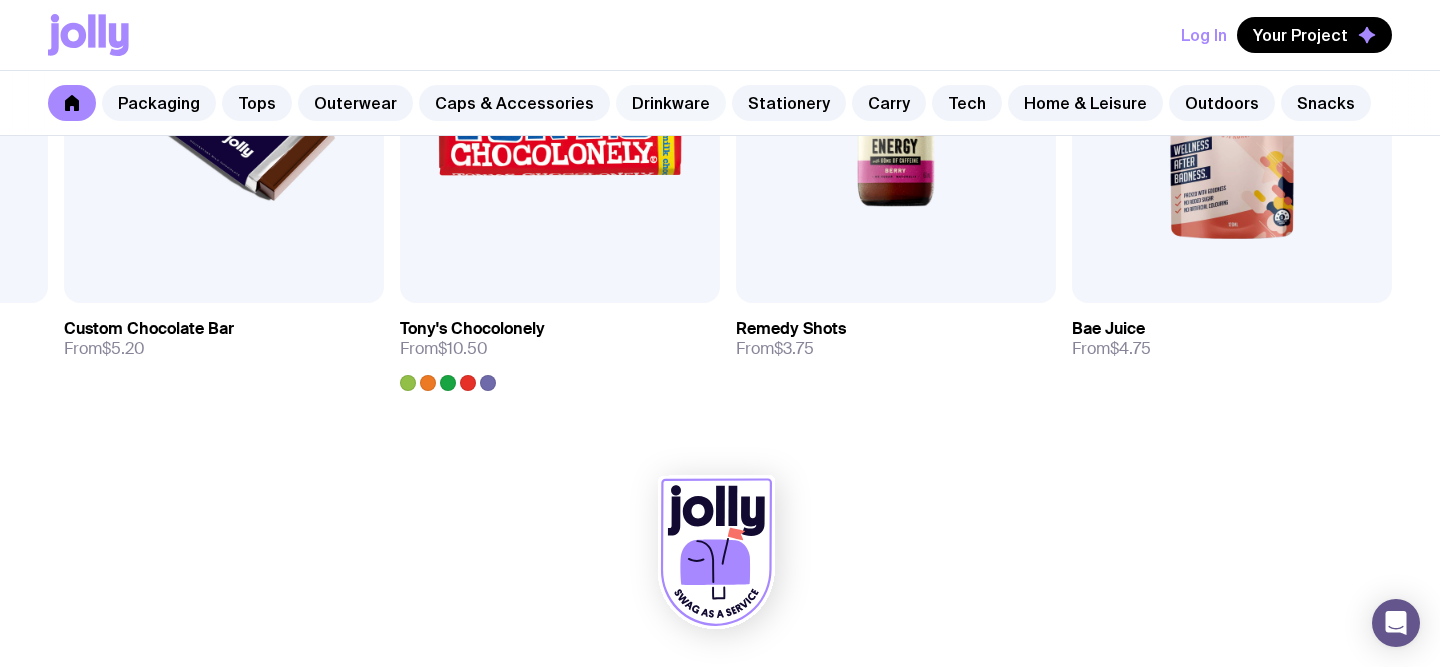 click on "Drinkware" 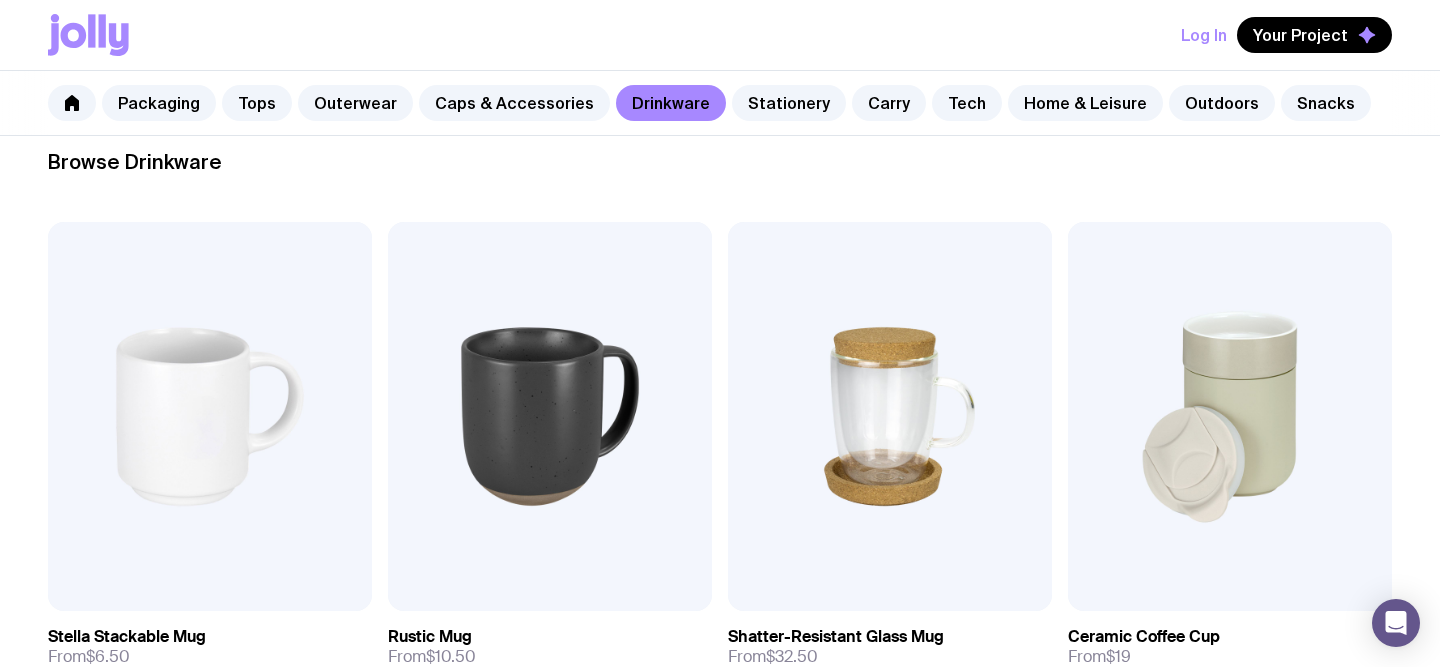 scroll, scrollTop: 298, scrollLeft: 0, axis: vertical 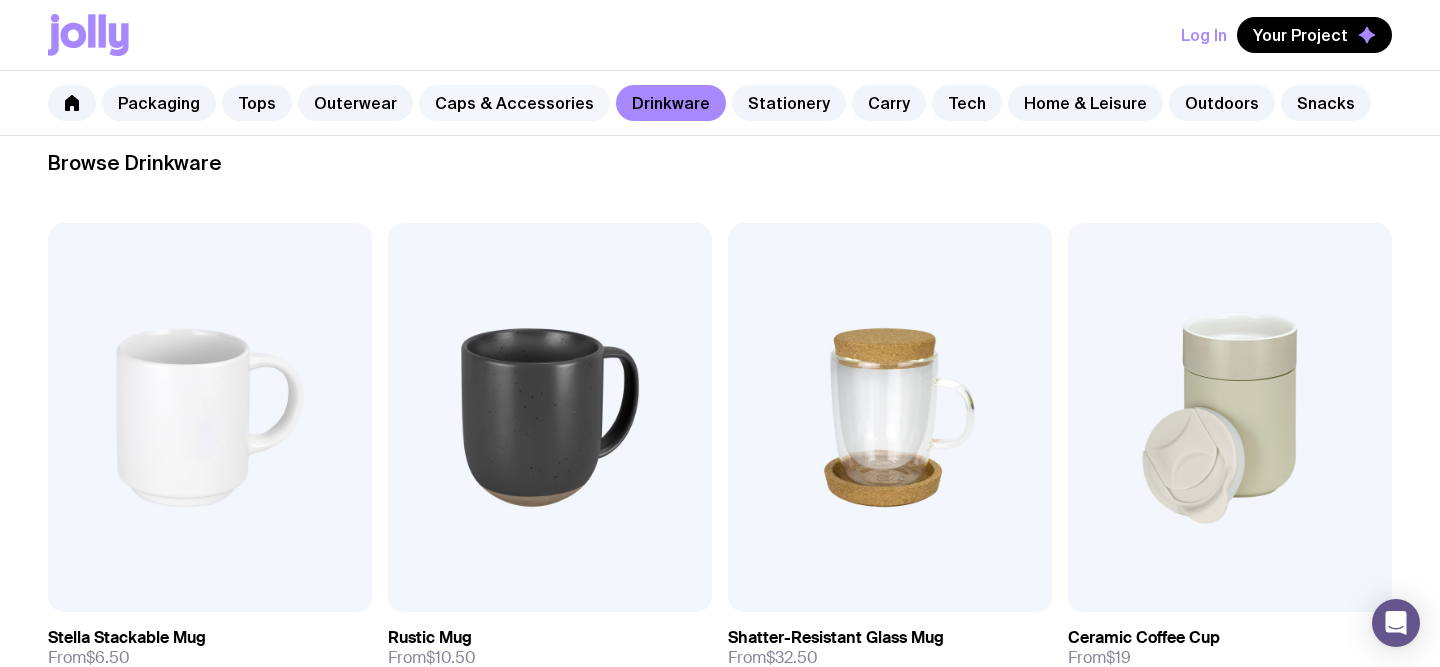 click on "Caps & Accessories" 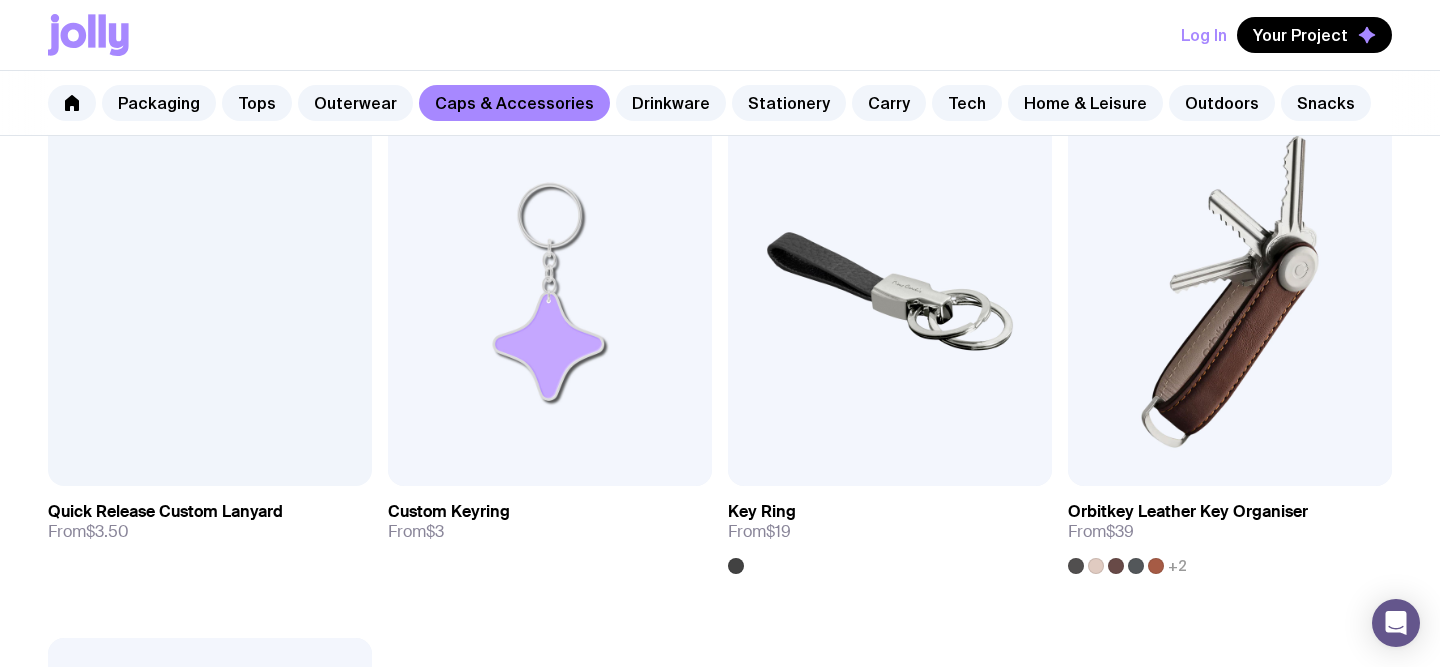 scroll, scrollTop: 3120, scrollLeft: 0, axis: vertical 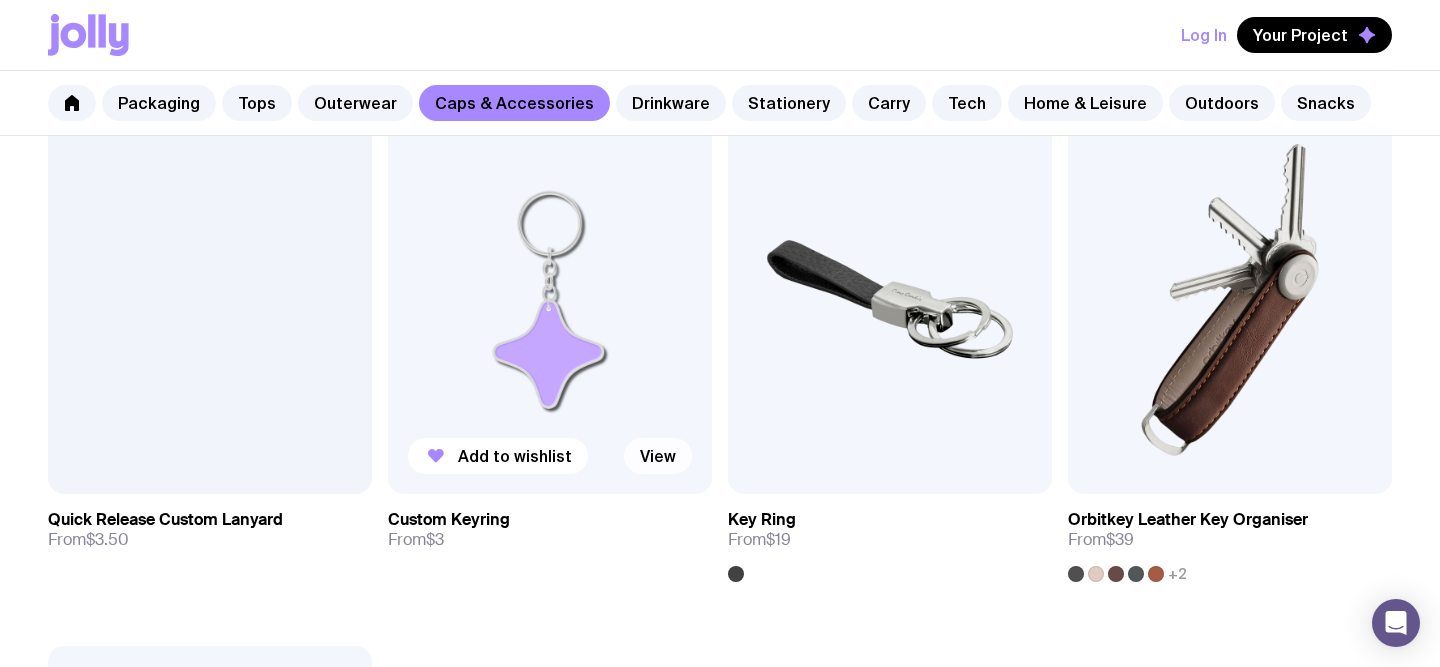click on "View" at bounding box center (658, 456) 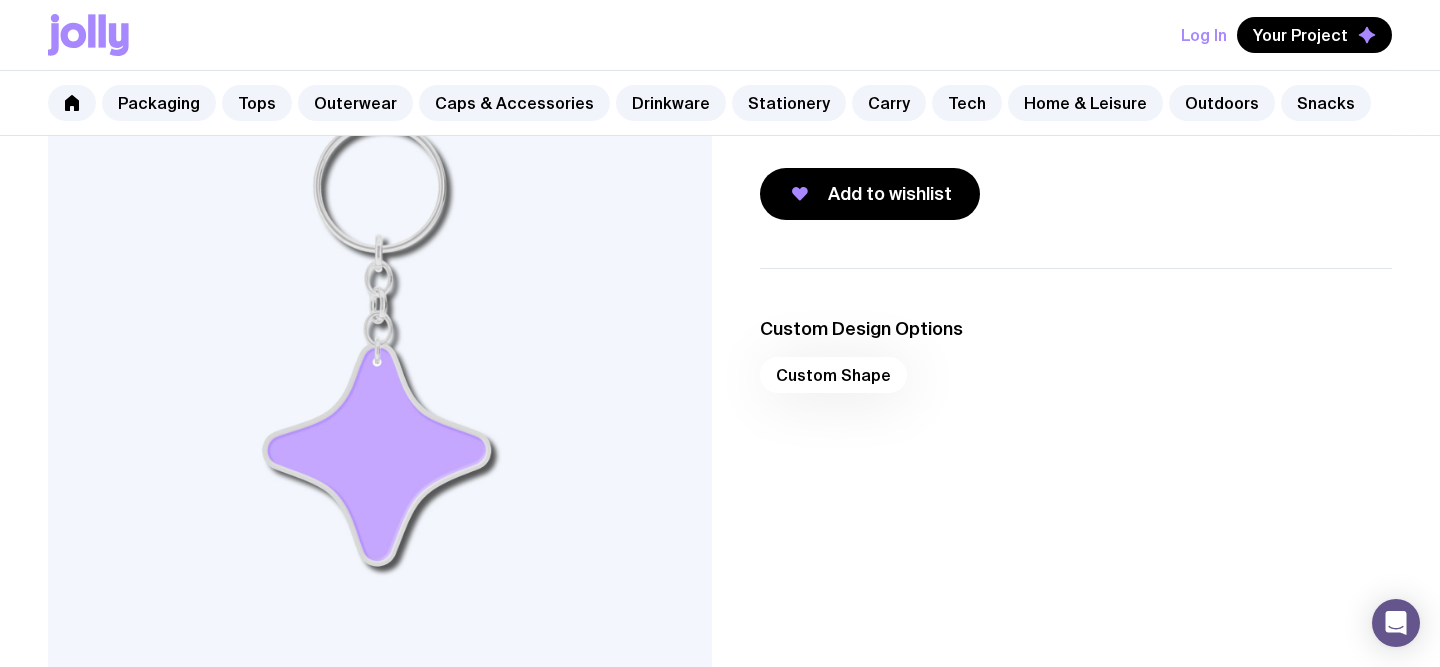 scroll, scrollTop: 236, scrollLeft: 0, axis: vertical 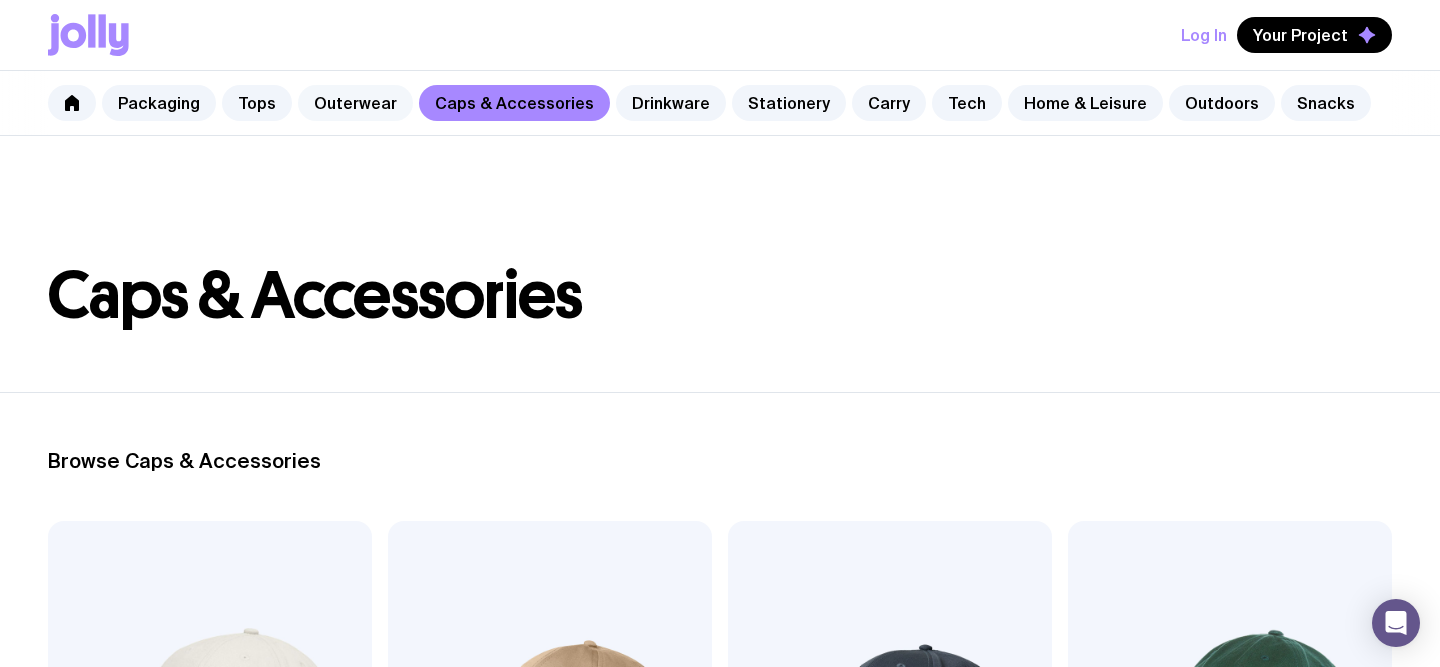 click on "Outerwear" 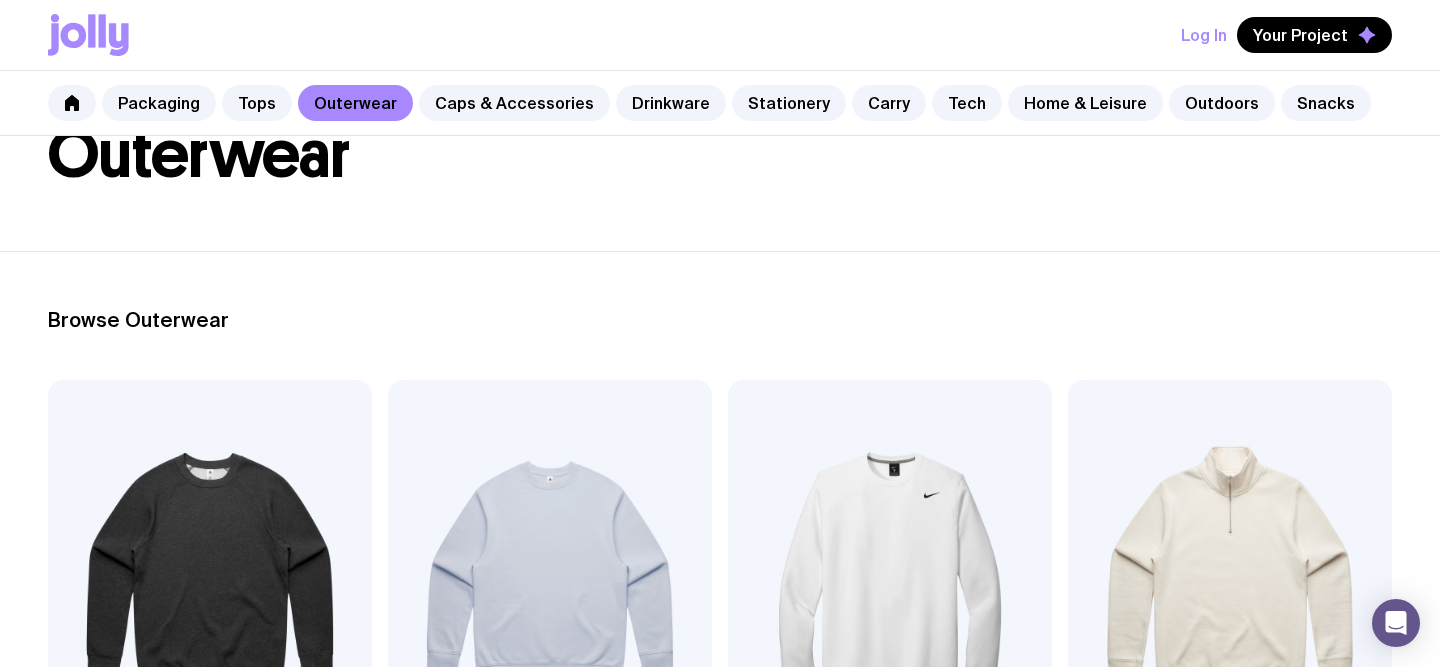 scroll, scrollTop: 43, scrollLeft: 0, axis: vertical 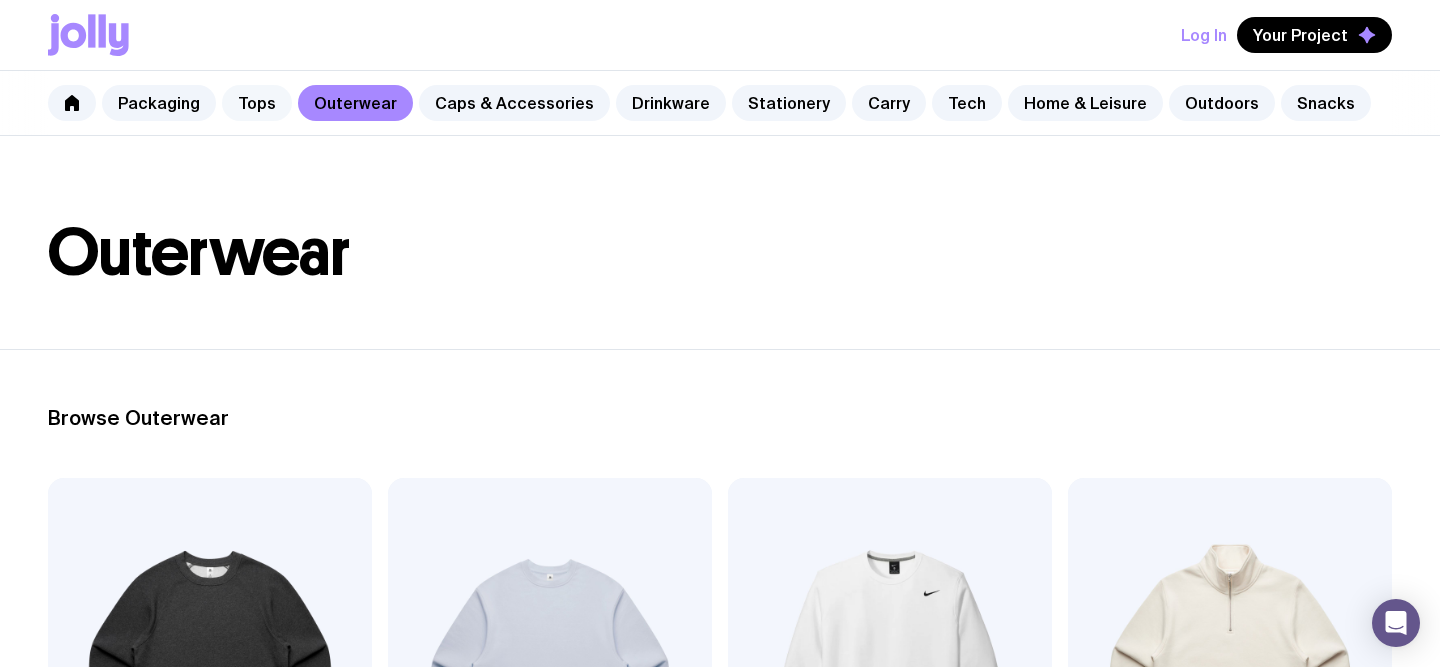 click on "Tops" 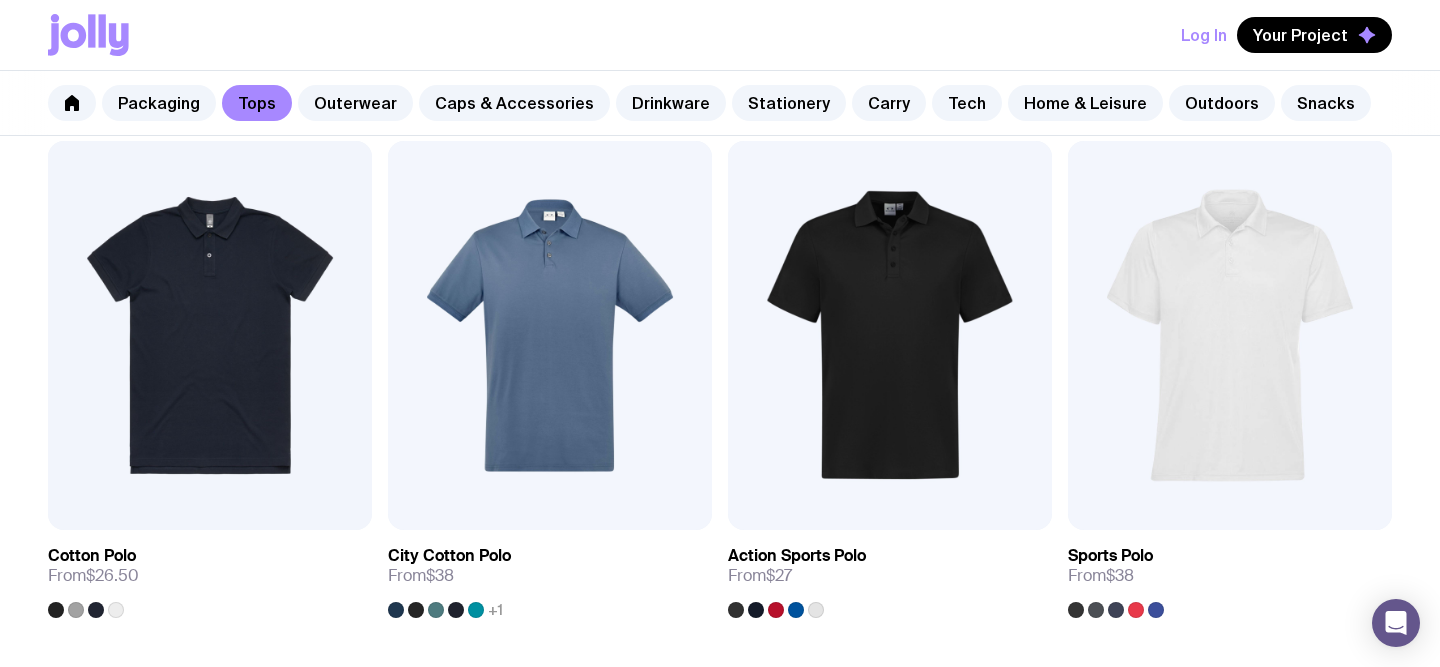 scroll, scrollTop: 781, scrollLeft: 0, axis: vertical 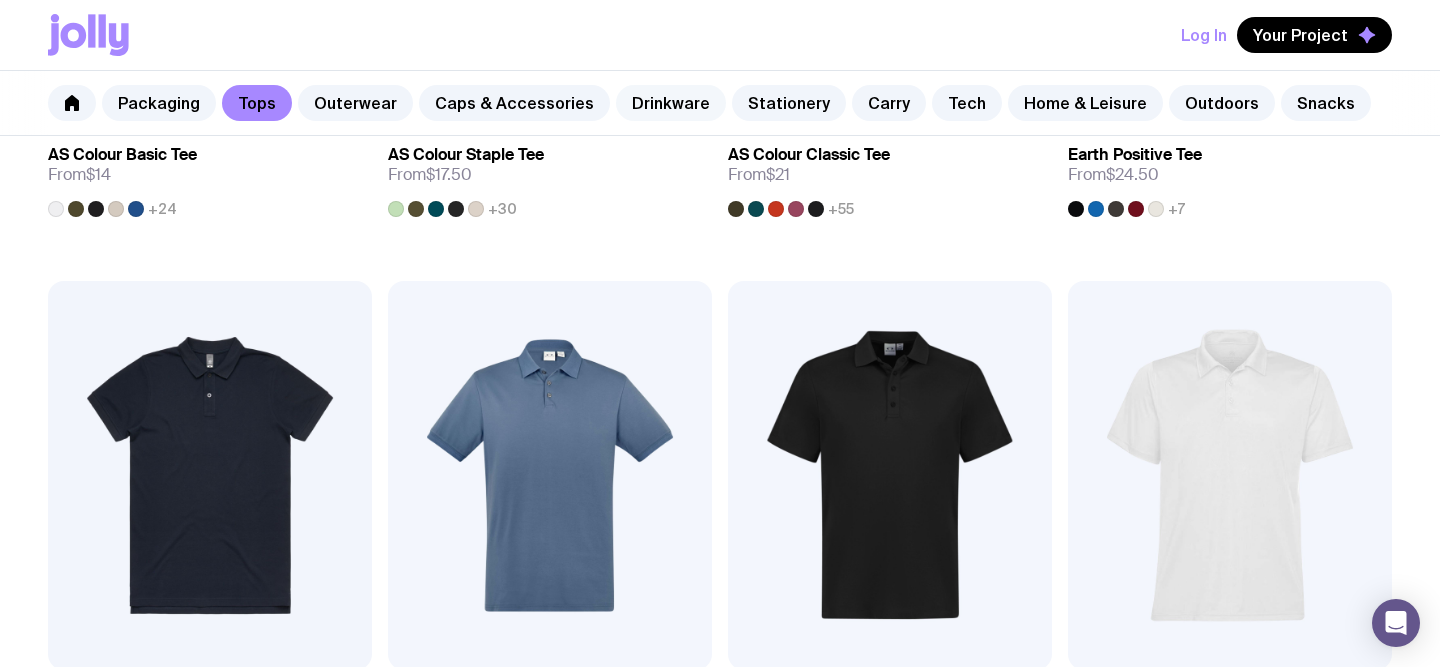 click on "Drinkware" 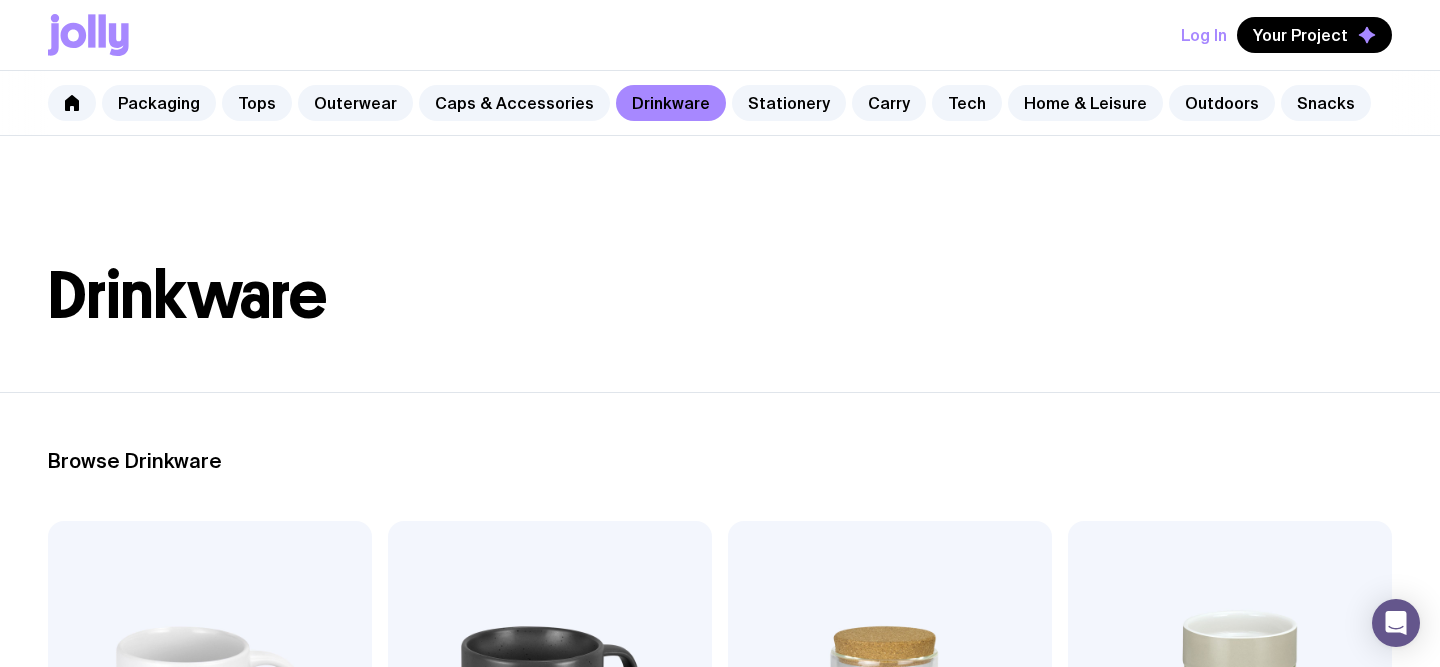scroll, scrollTop: 1593, scrollLeft: 0, axis: vertical 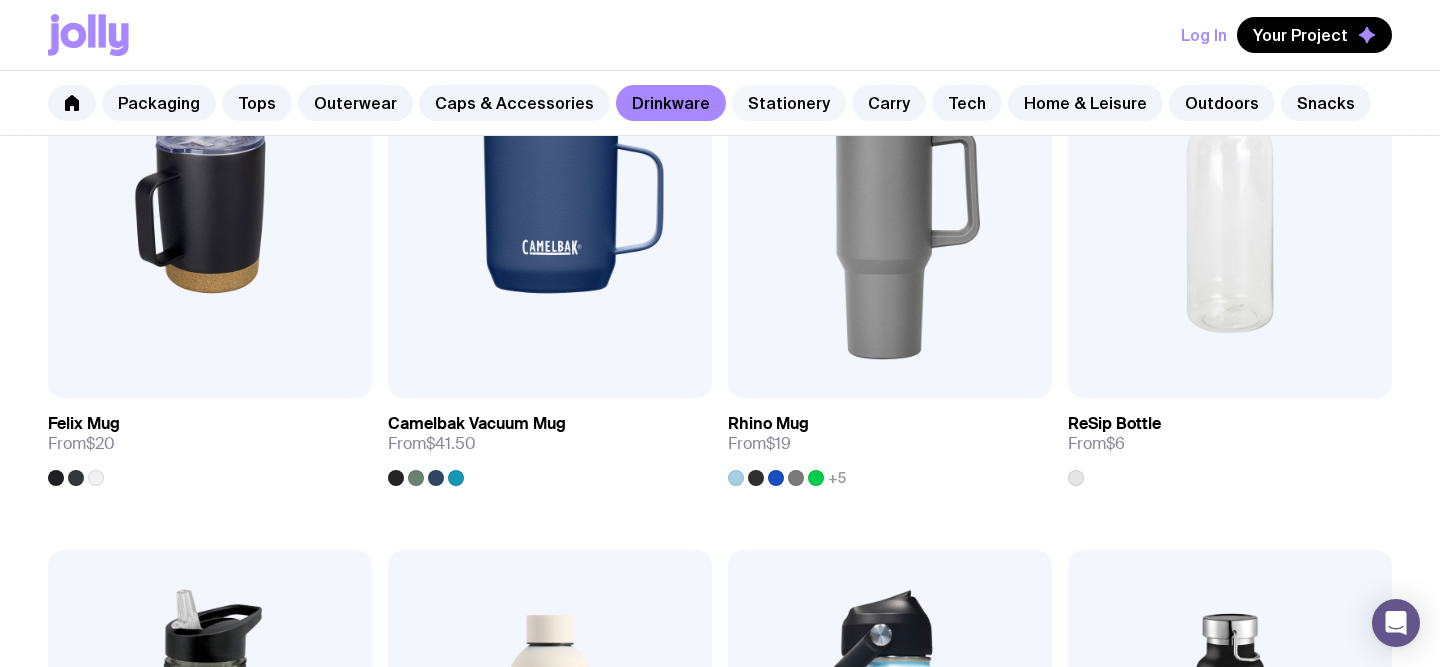 click on "Stationery" 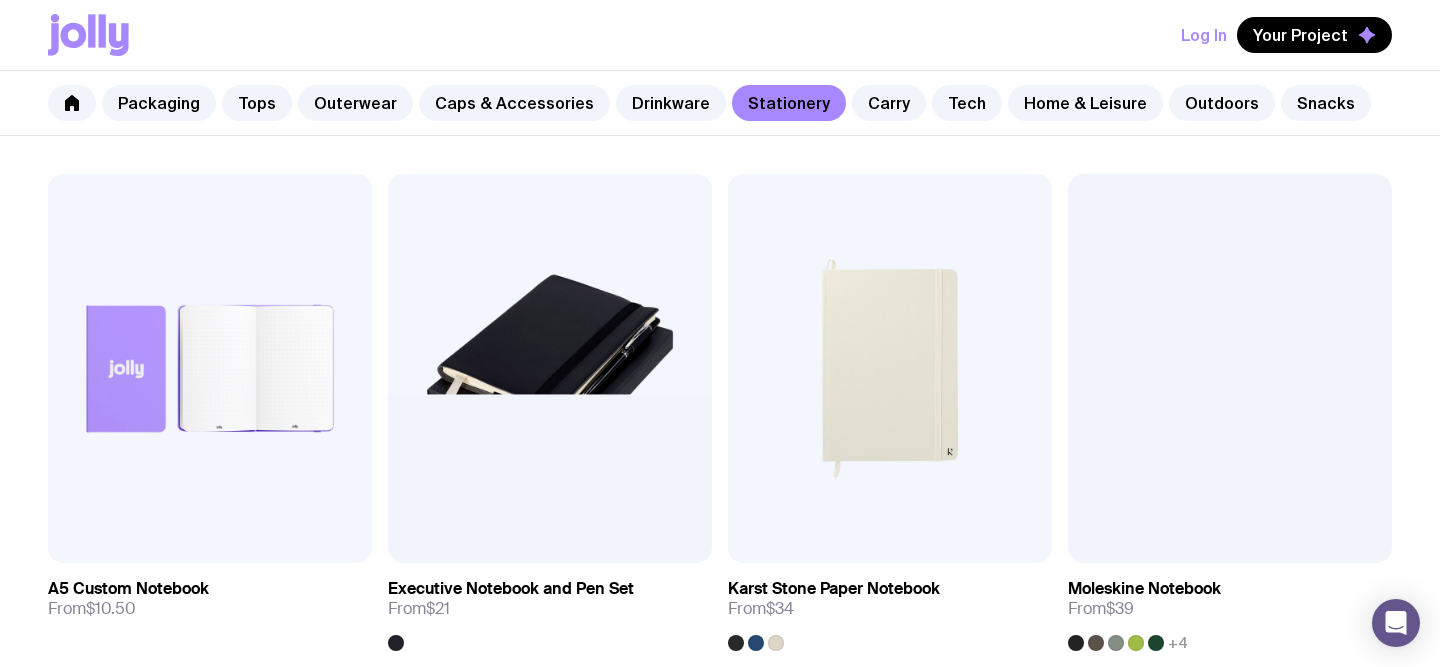 scroll, scrollTop: 1971, scrollLeft: 0, axis: vertical 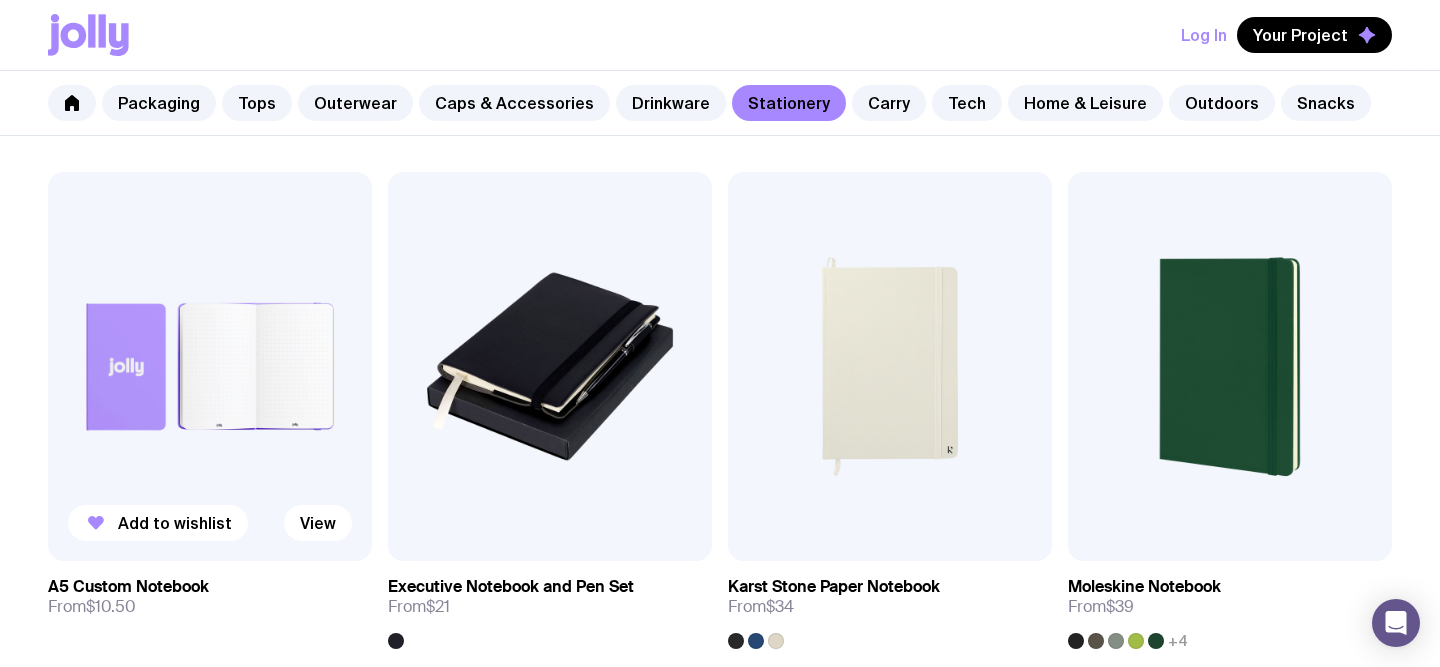 click at bounding box center (210, 366) 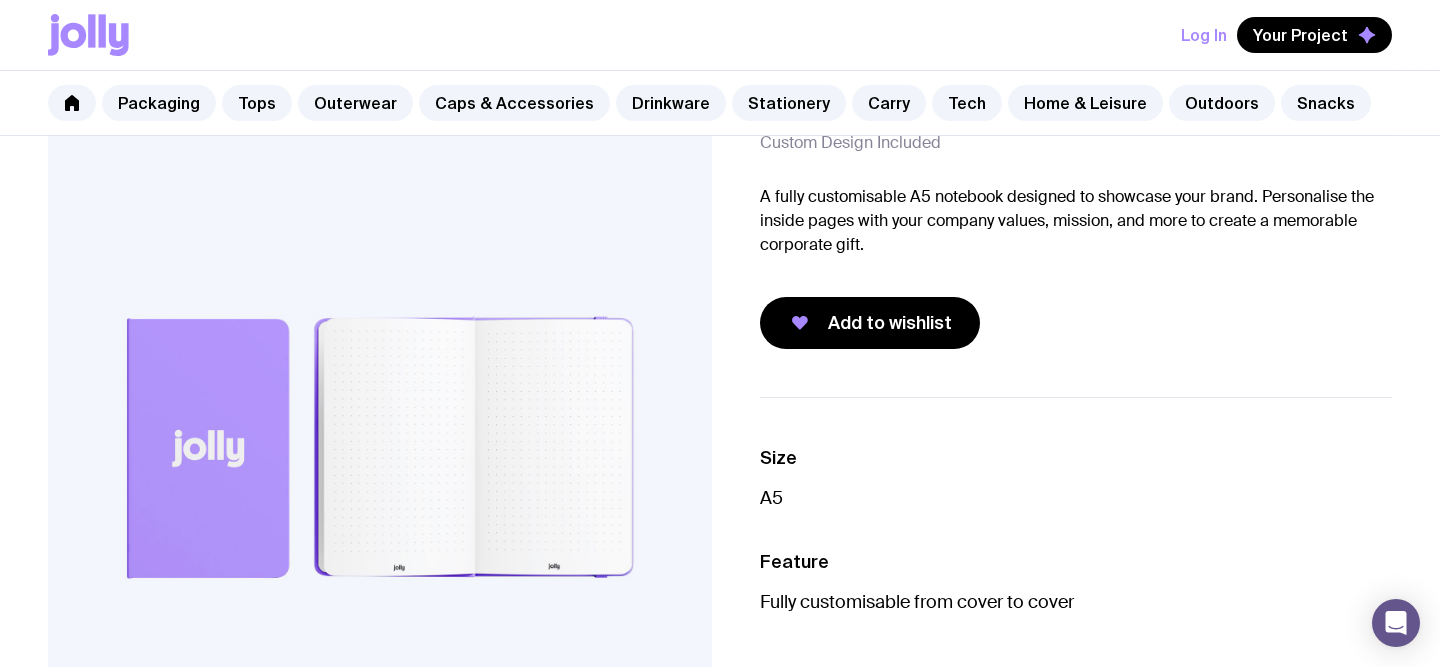 scroll, scrollTop: 114, scrollLeft: 0, axis: vertical 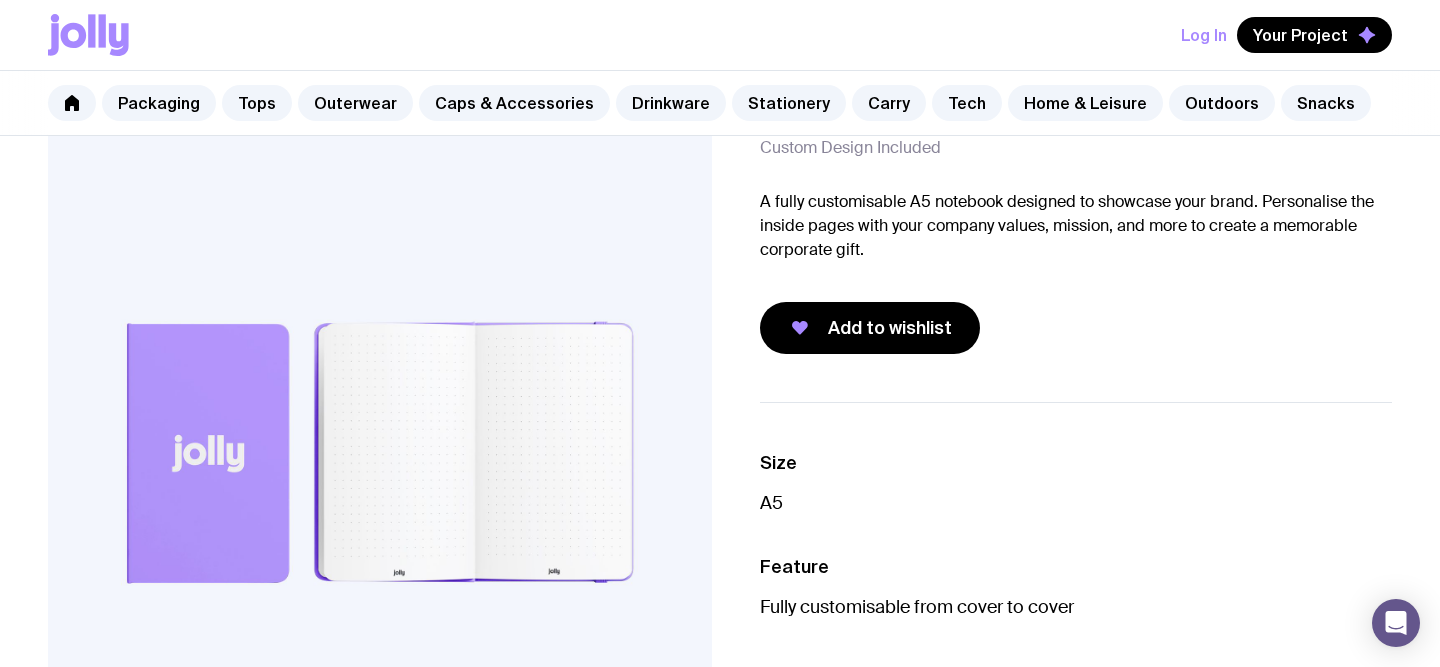 click on "Packaging Tops Outerwear Caps & Accessories Drinkware Stationery Carry Tech Home & Leisure Outdoors Snacks" at bounding box center (720, 103) 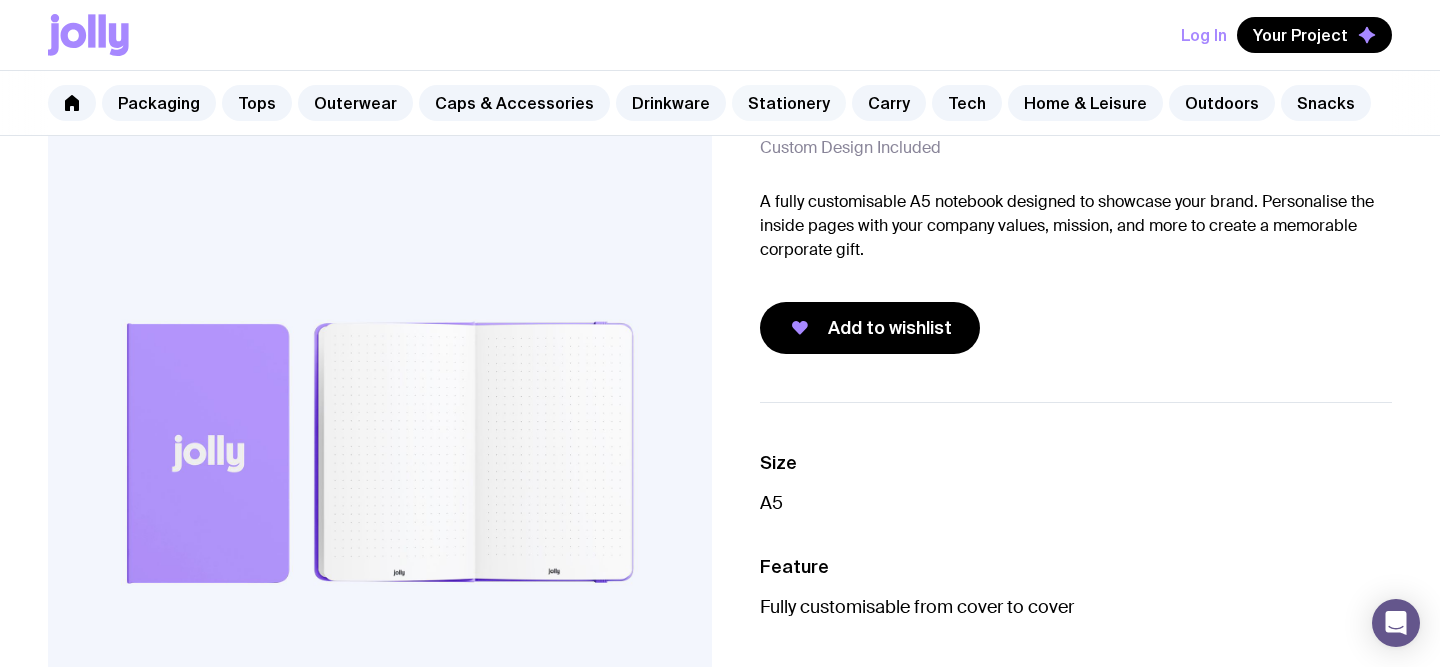 click on "Stationery" 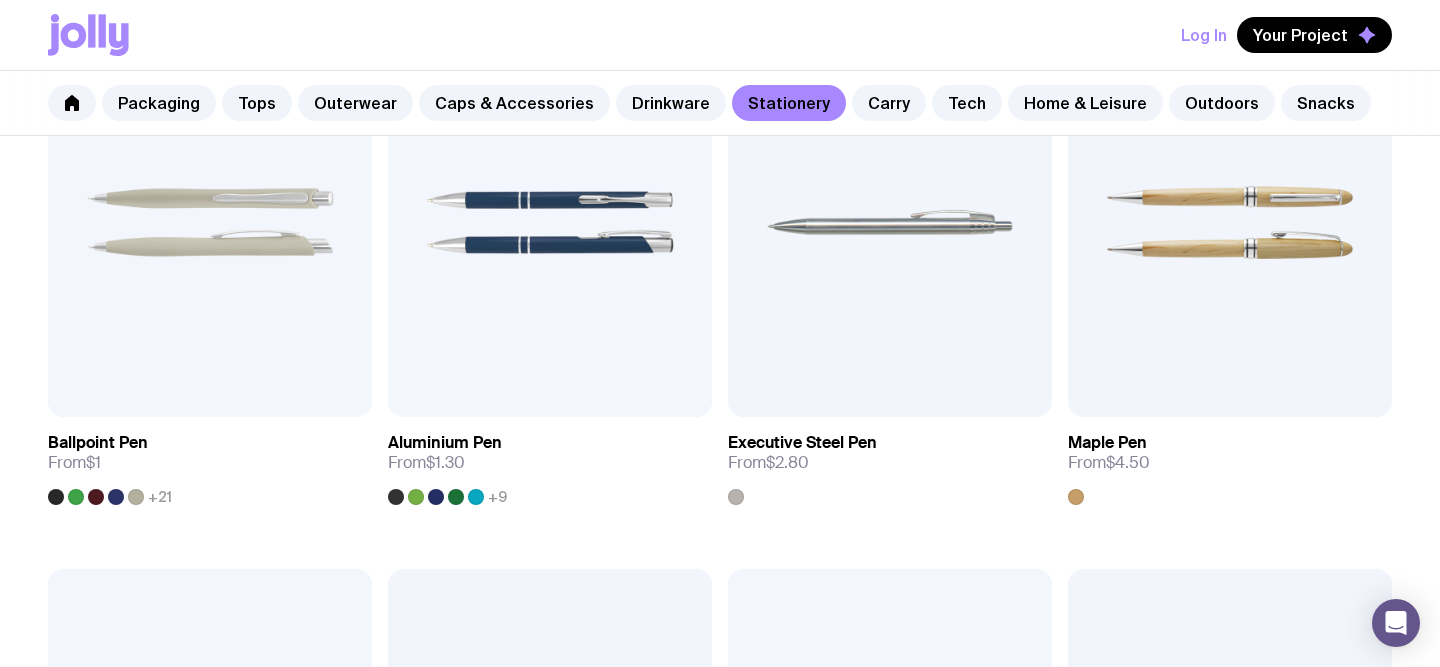 scroll, scrollTop: 488, scrollLeft: 0, axis: vertical 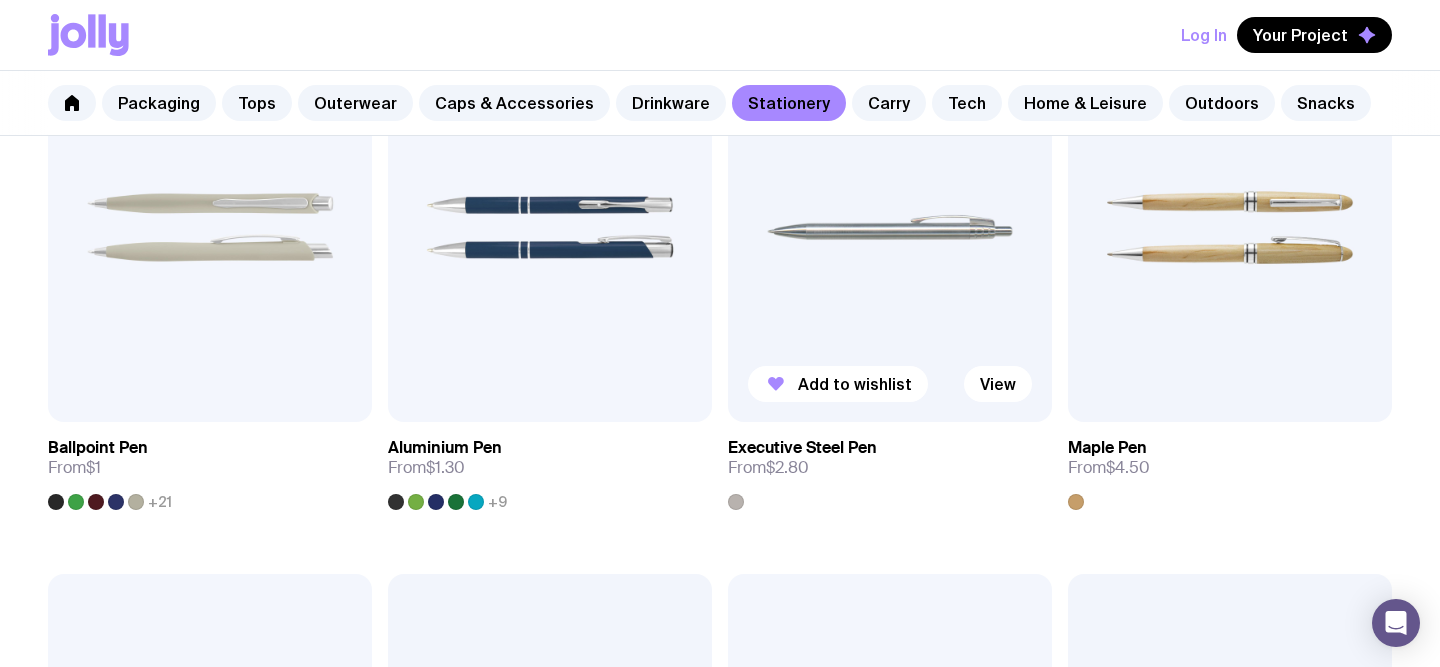 click at bounding box center (890, 227) 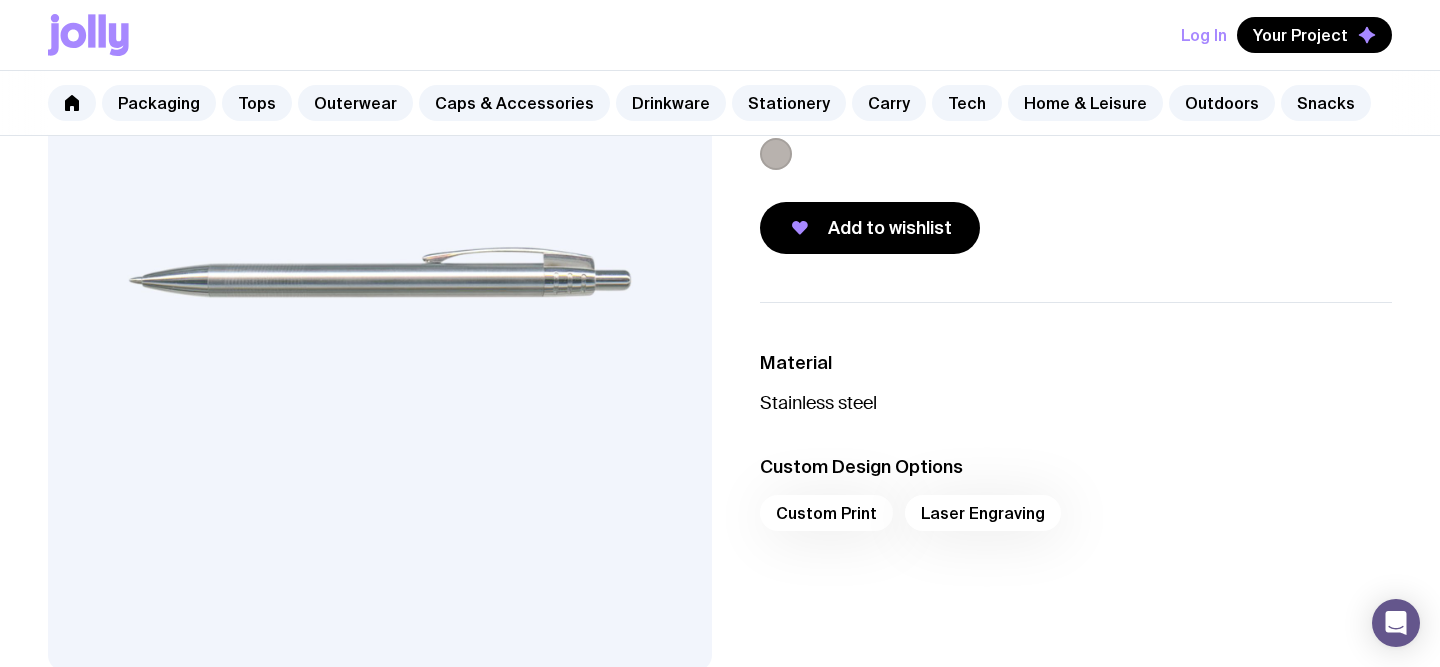 scroll, scrollTop: 40, scrollLeft: 0, axis: vertical 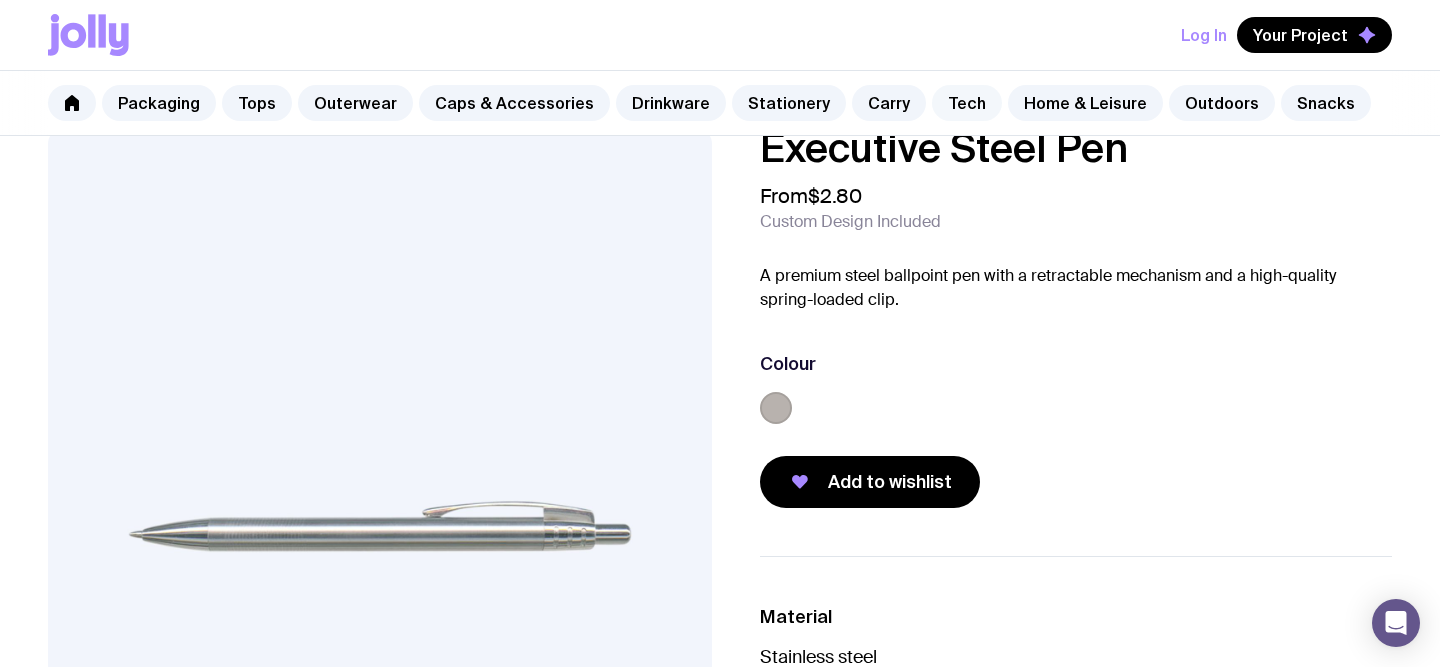 click on "Tech" 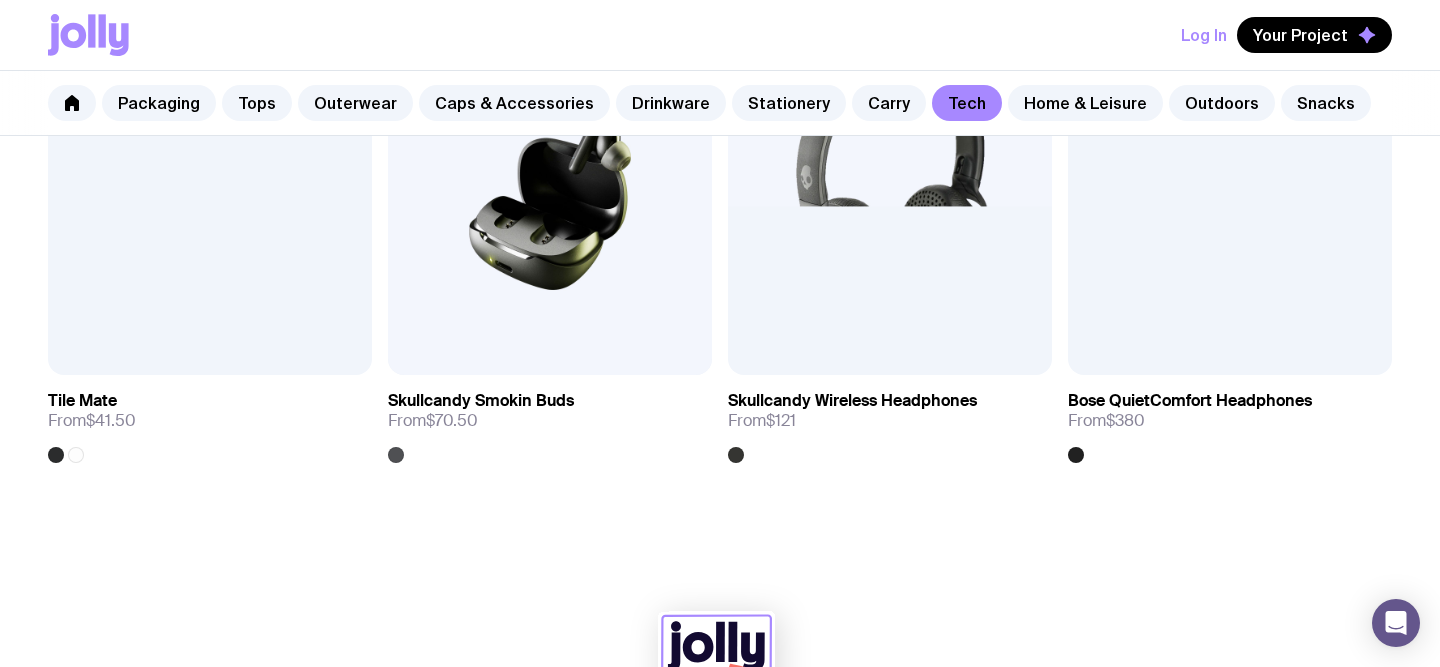 scroll, scrollTop: 3915, scrollLeft: 0, axis: vertical 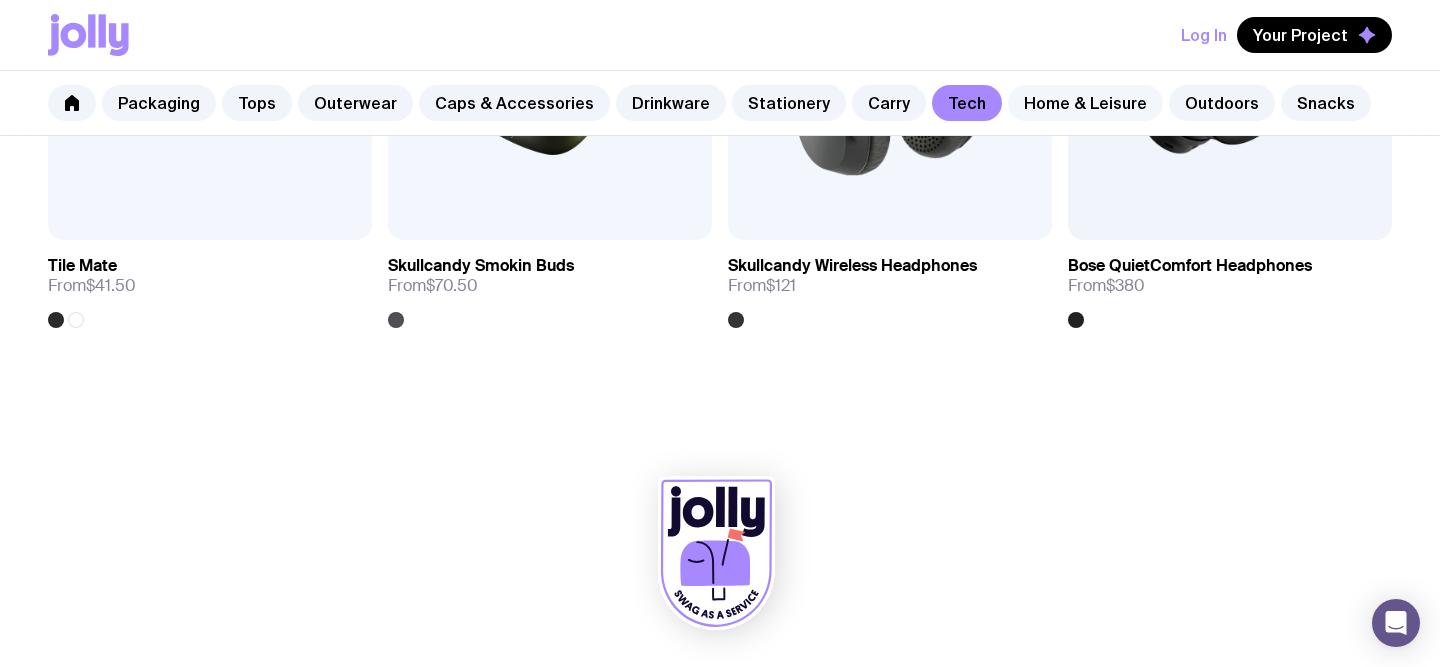 click on "Home & Leisure" 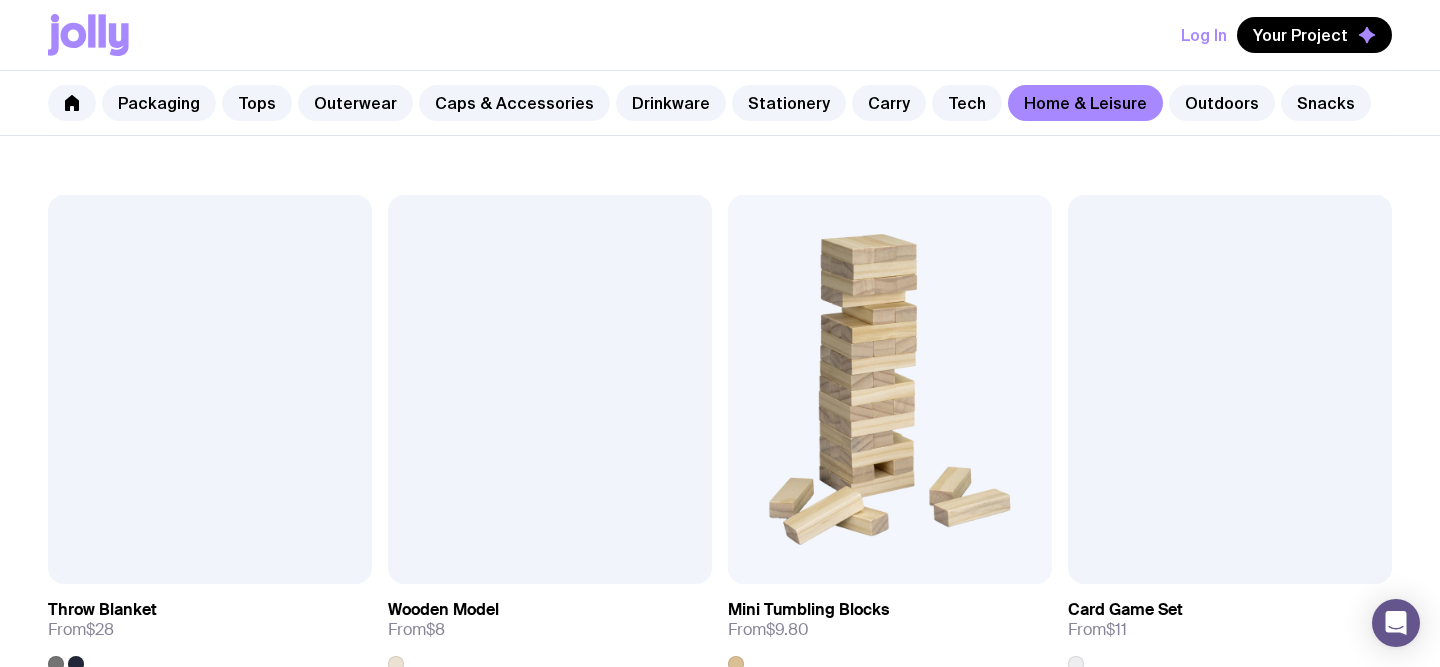 scroll, scrollTop: 3518, scrollLeft: 0, axis: vertical 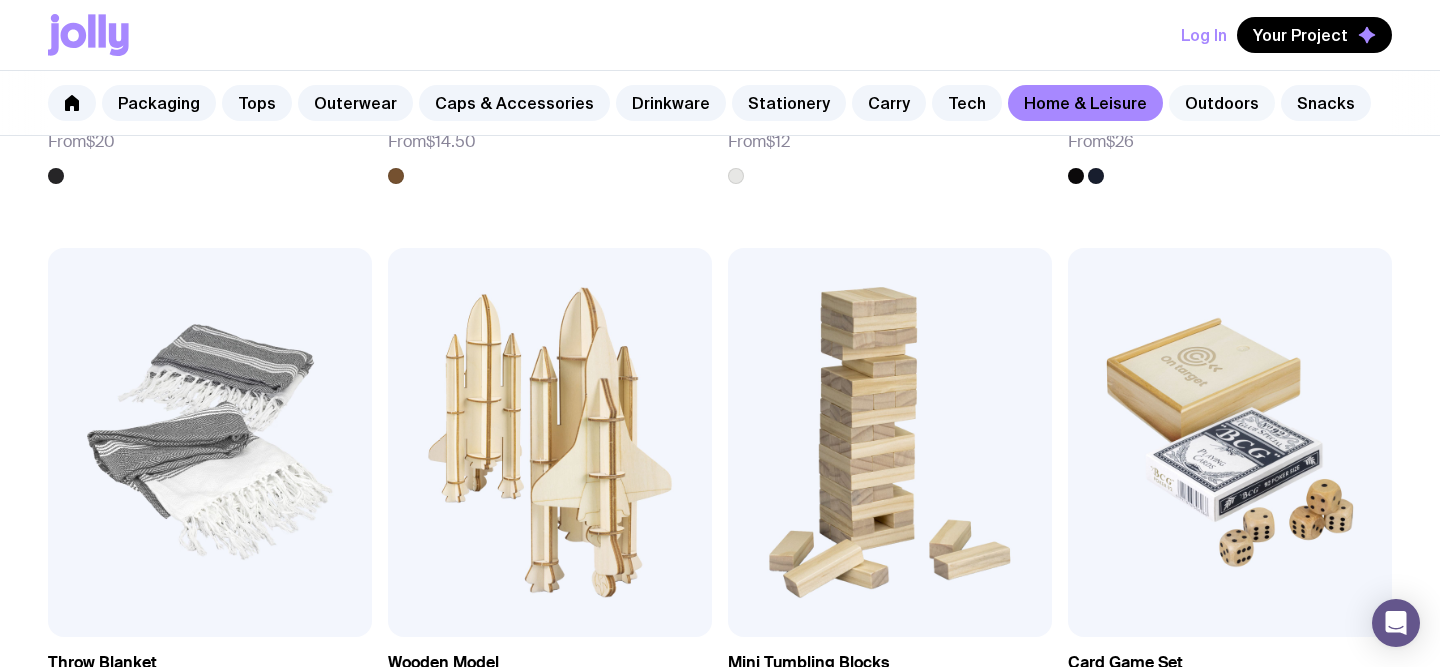 click on "Outdoors" 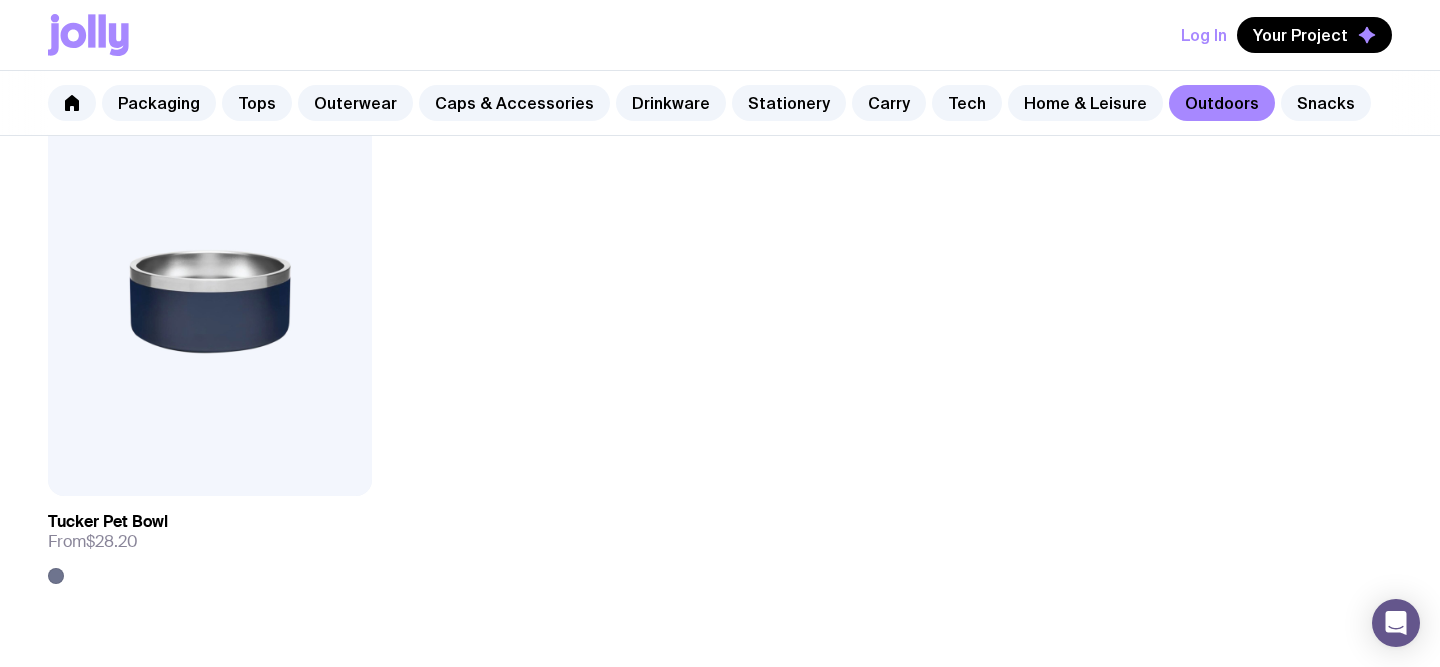 scroll, scrollTop: 2758, scrollLeft: 0, axis: vertical 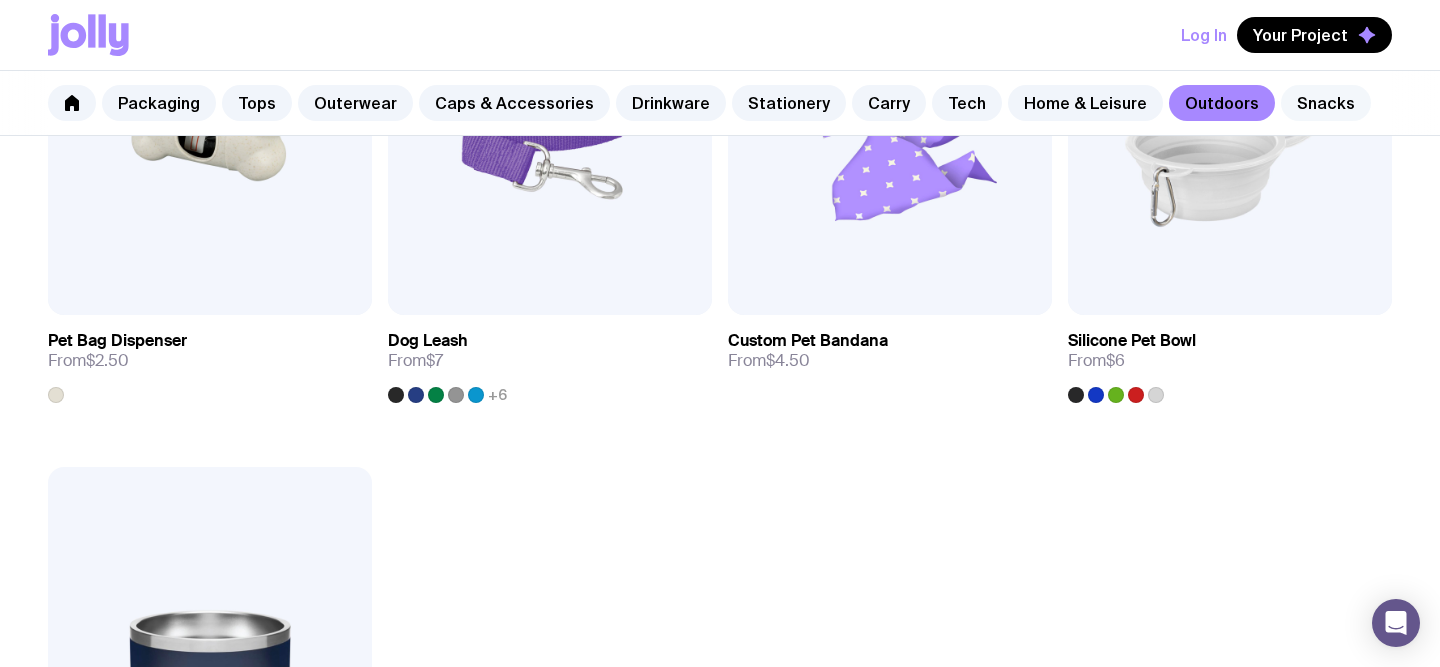 click on "Snacks" 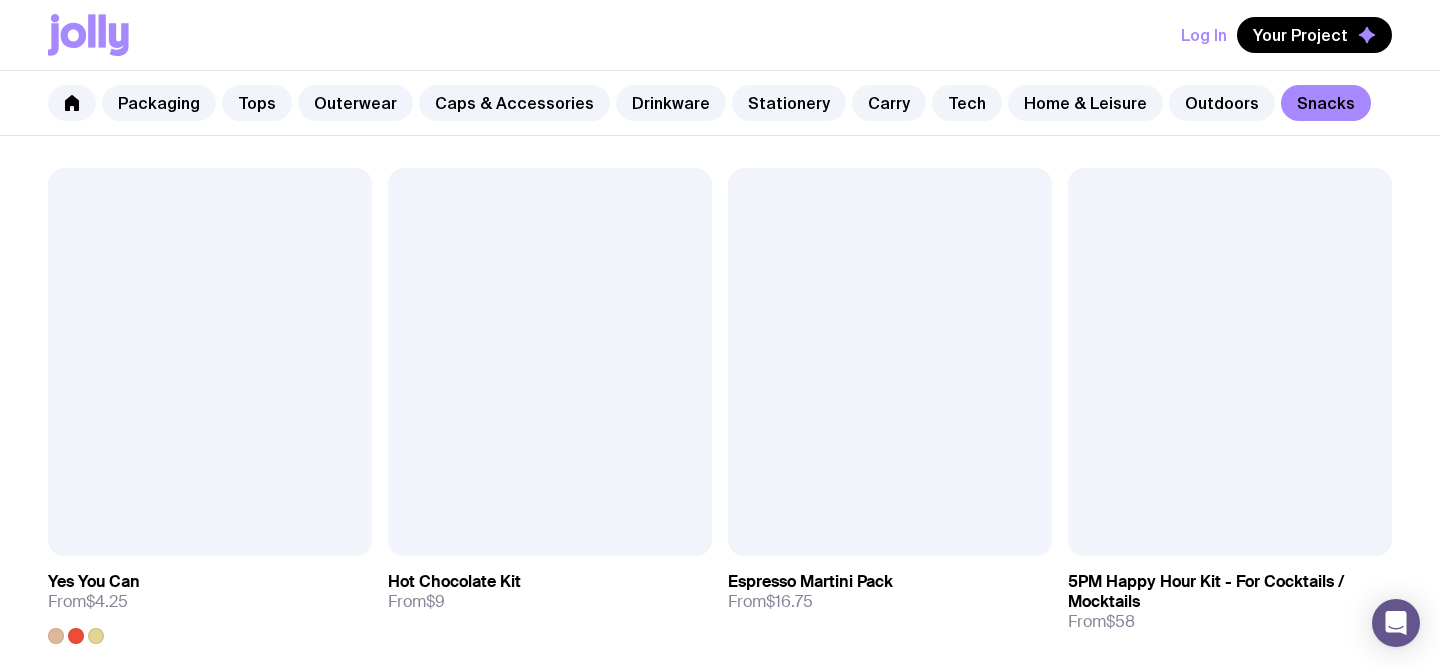 scroll, scrollTop: 1237, scrollLeft: 0, axis: vertical 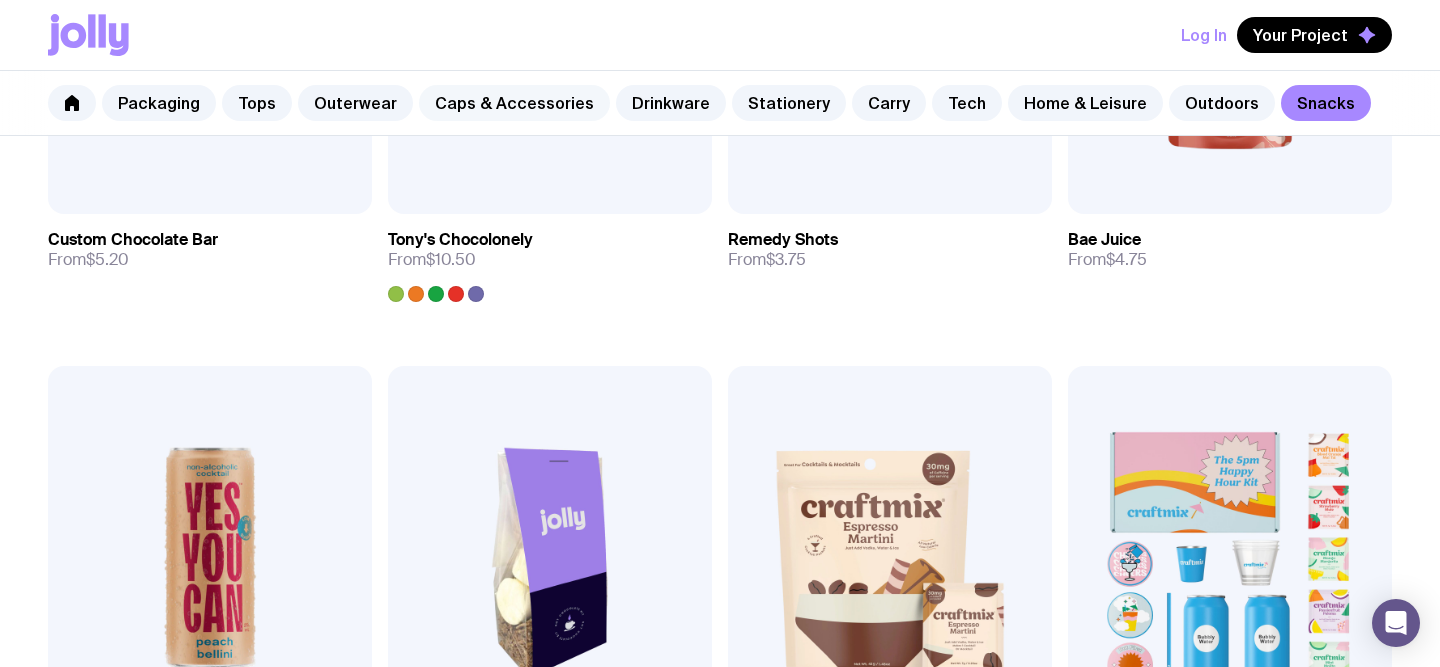 click on "Caps & Accessories" 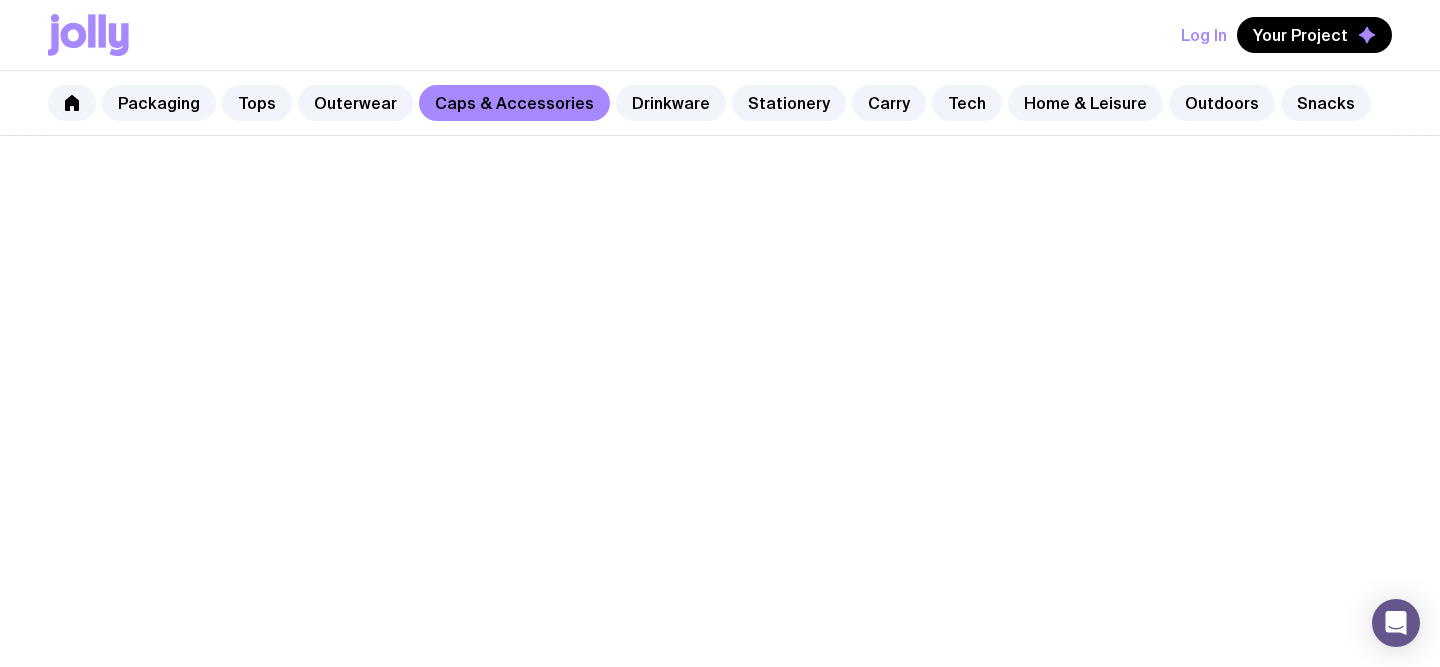 scroll, scrollTop: 0, scrollLeft: 0, axis: both 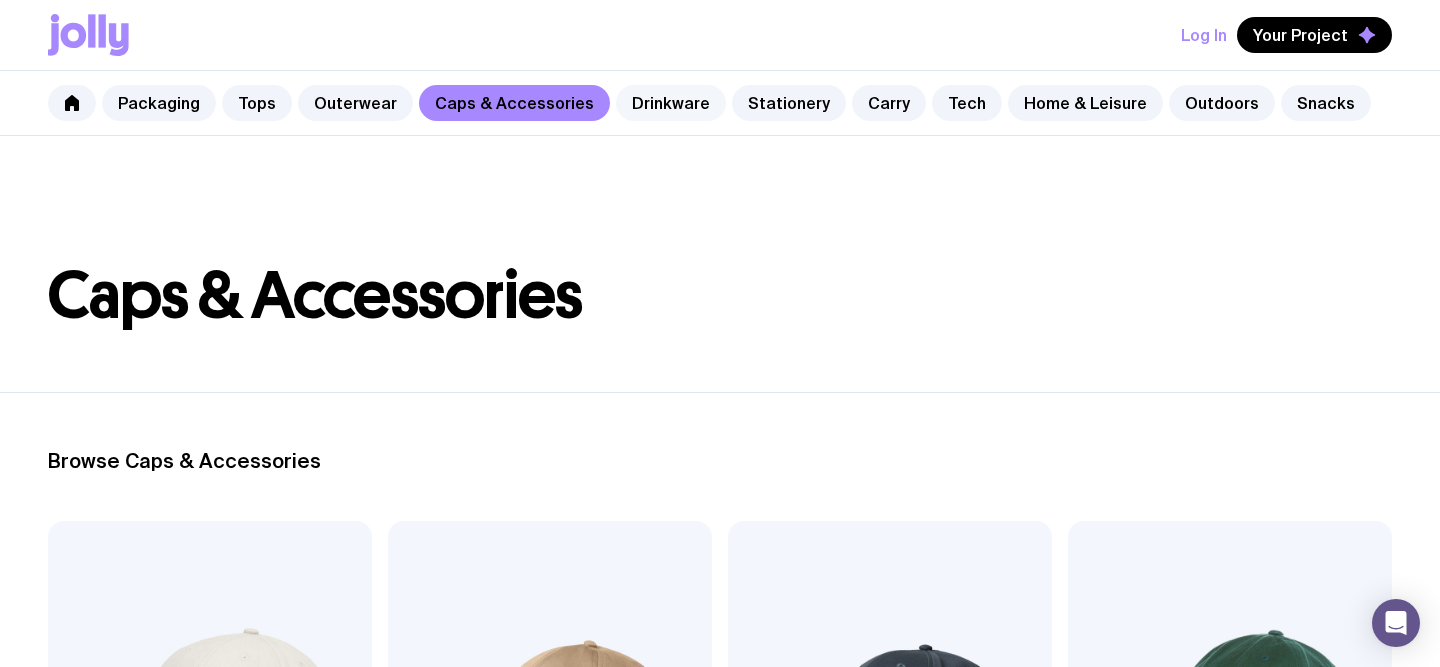 click on "Drinkware" 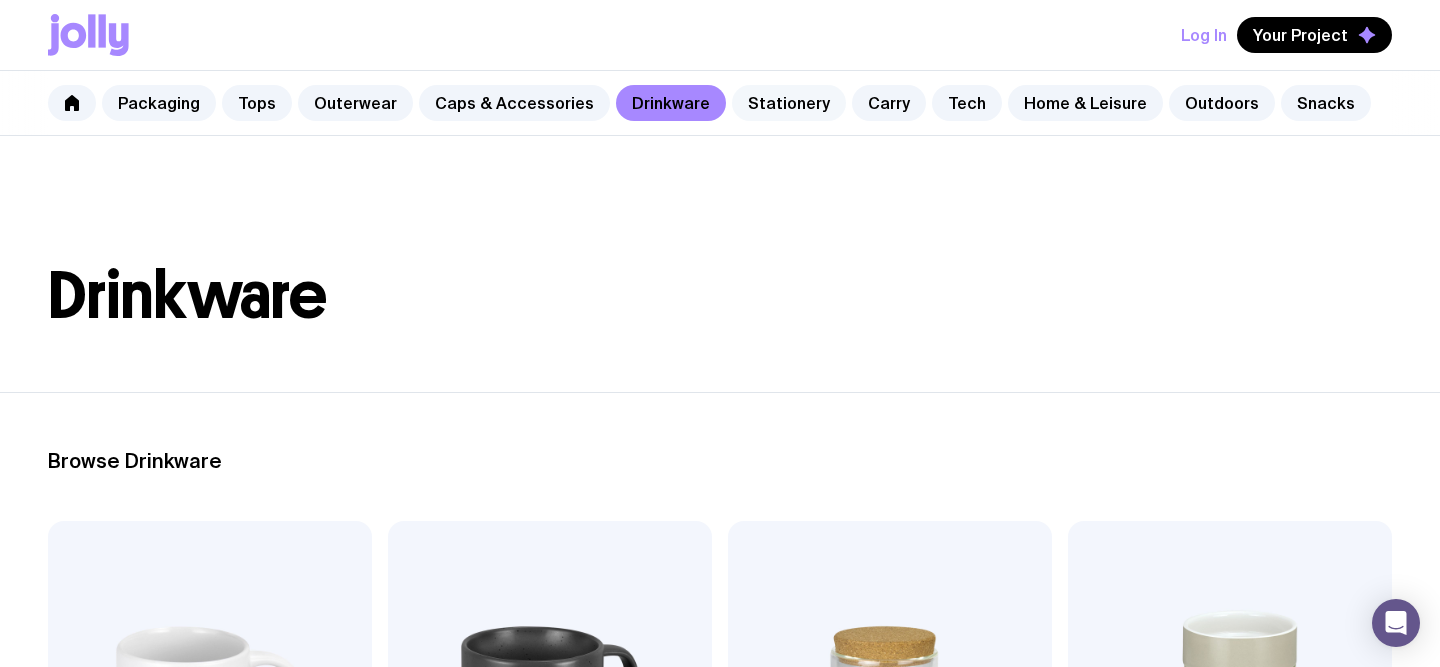 click on "Packaging Tops Outerwear Caps & Accessories Drinkware Stationery Carry Tech Home & Leisure Outdoors Snacks" at bounding box center [720, 103] 